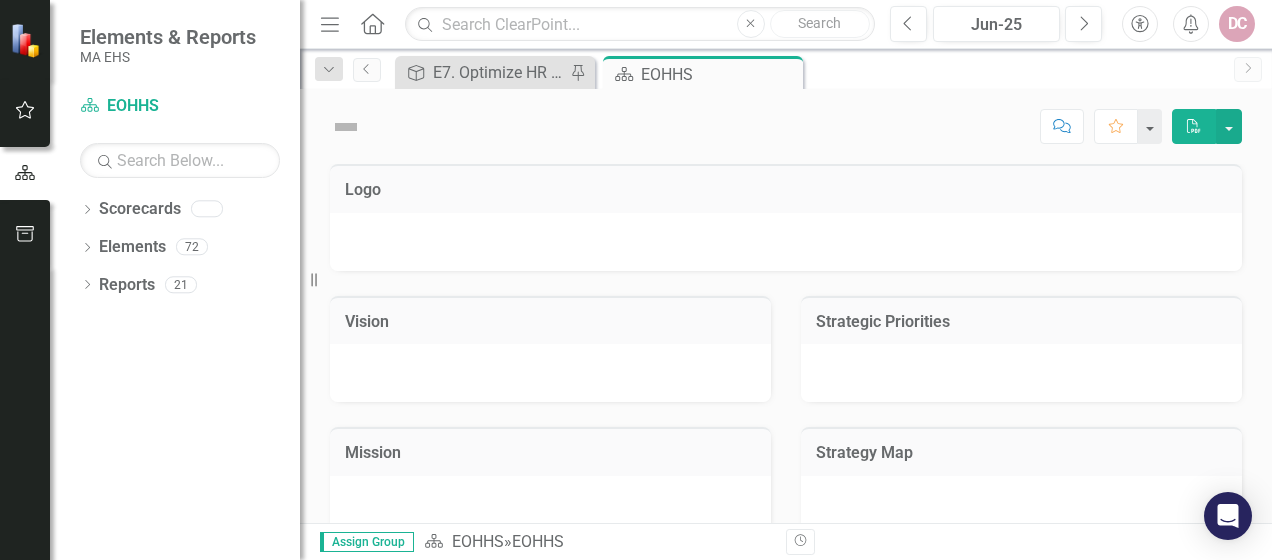 scroll, scrollTop: 0, scrollLeft: 0, axis: both 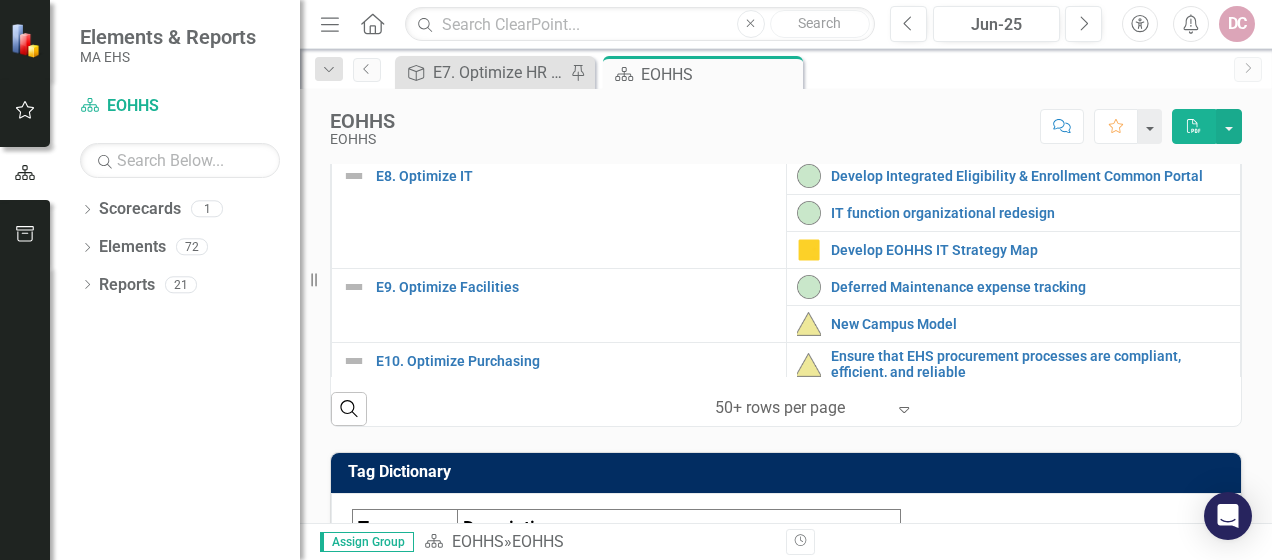 click on "Evolve HR Dashboard" at bounding box center [1031, 139] 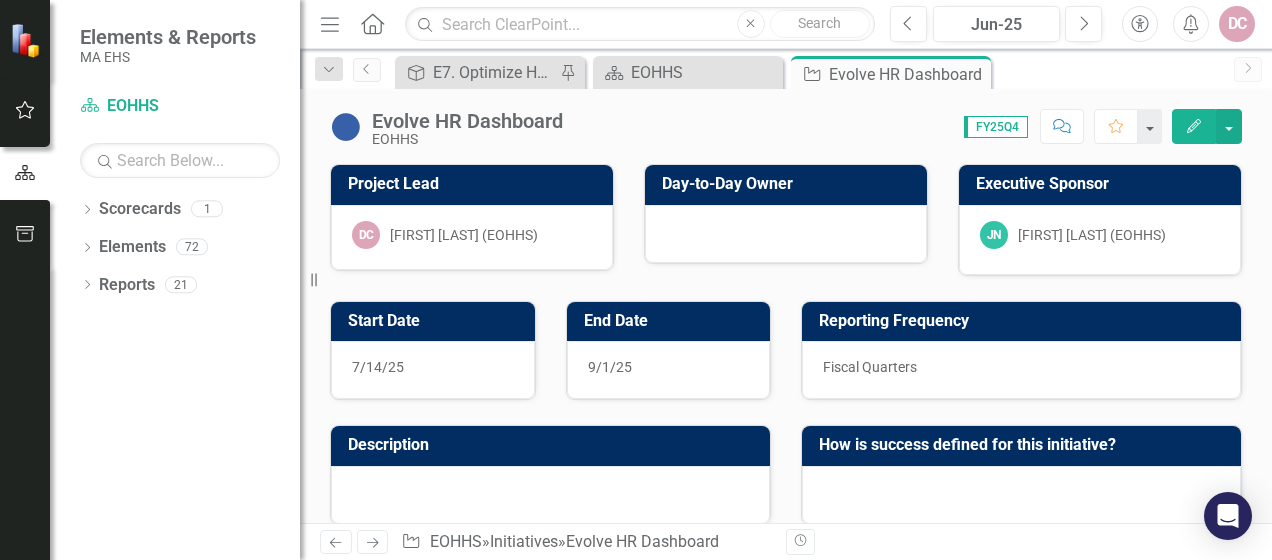click at bounding box center (786, 234) 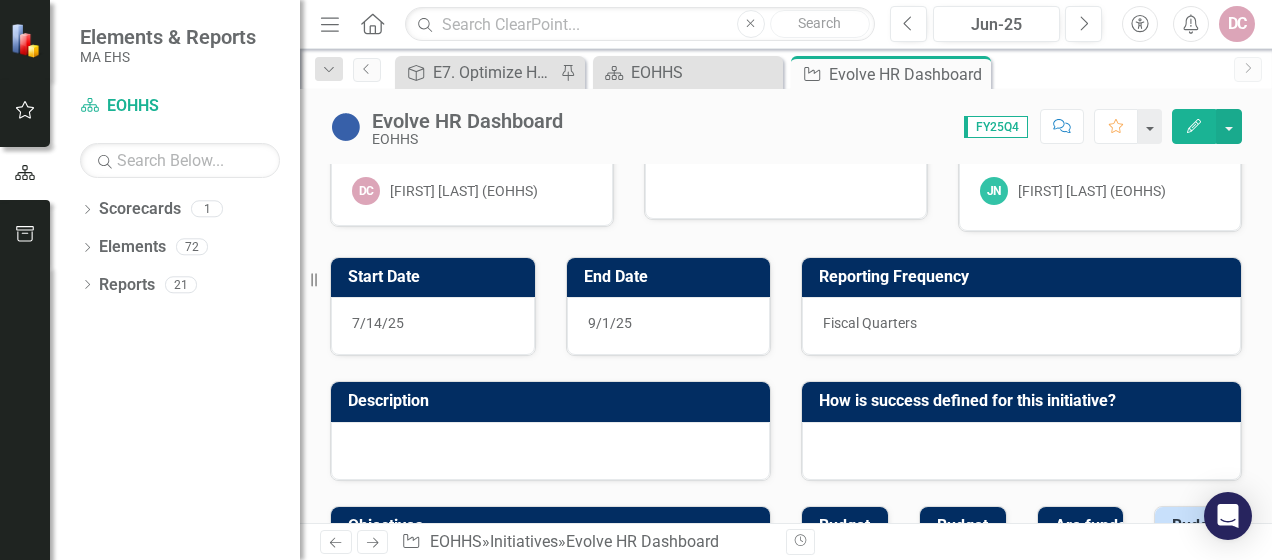 scroll, scrollTop: 0, scrollLeft: 0, axis: both 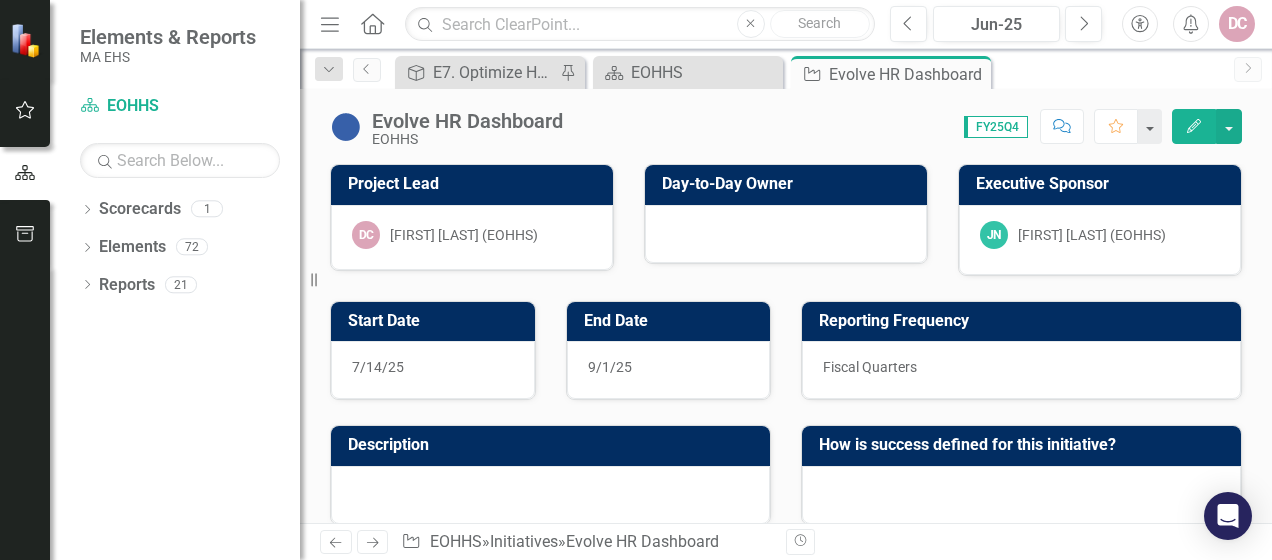 click on "Day-to-Day Owner" at bounding box center (789, 184) 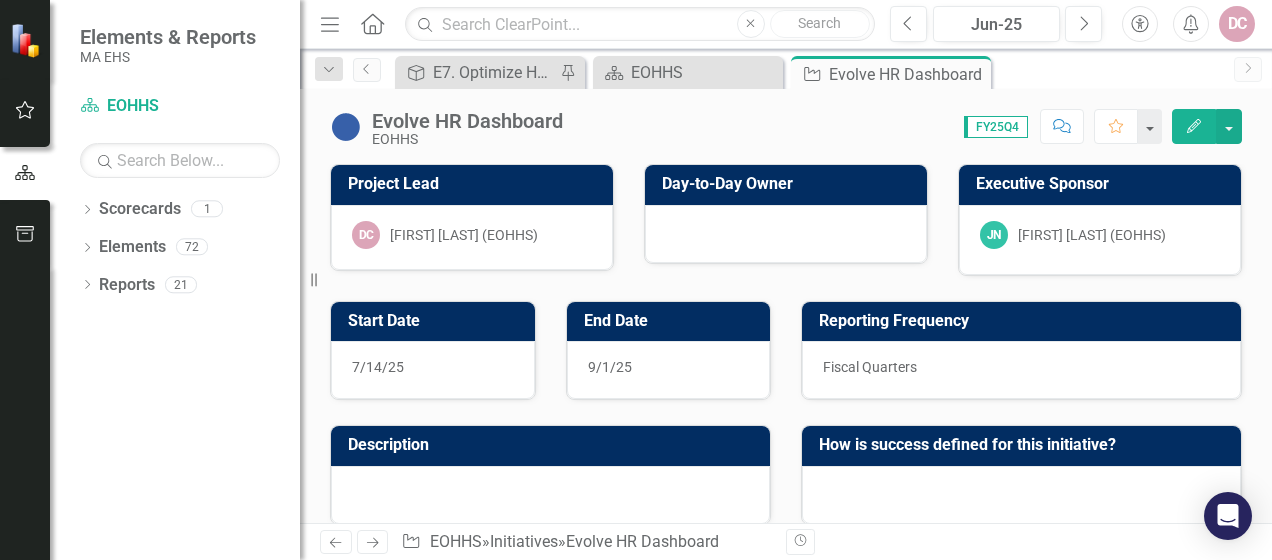 click on "Edit" 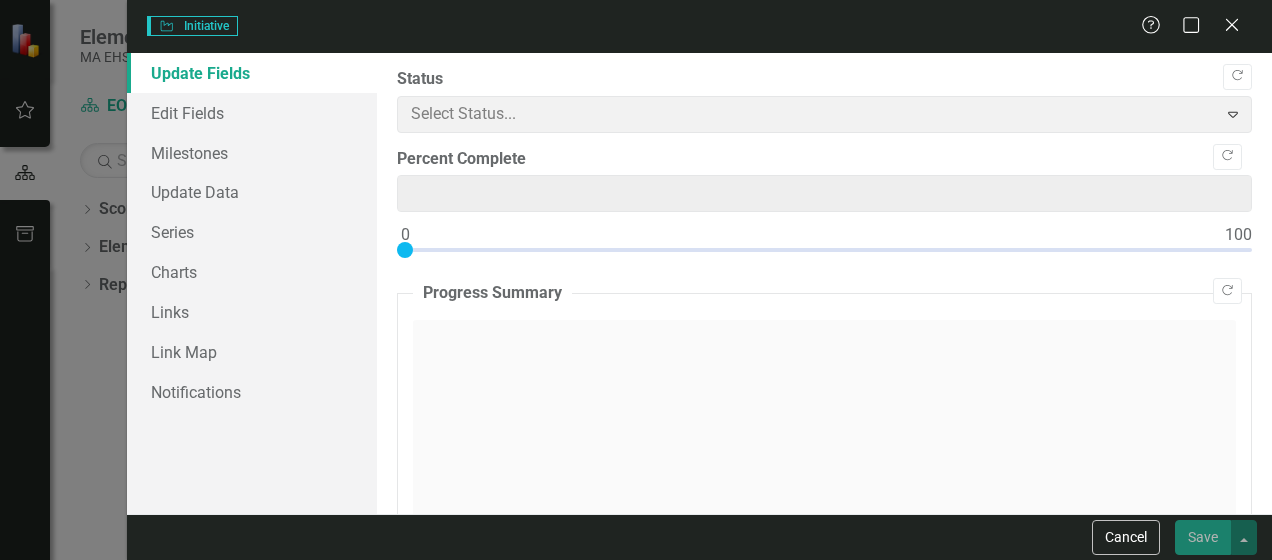 type on "0" 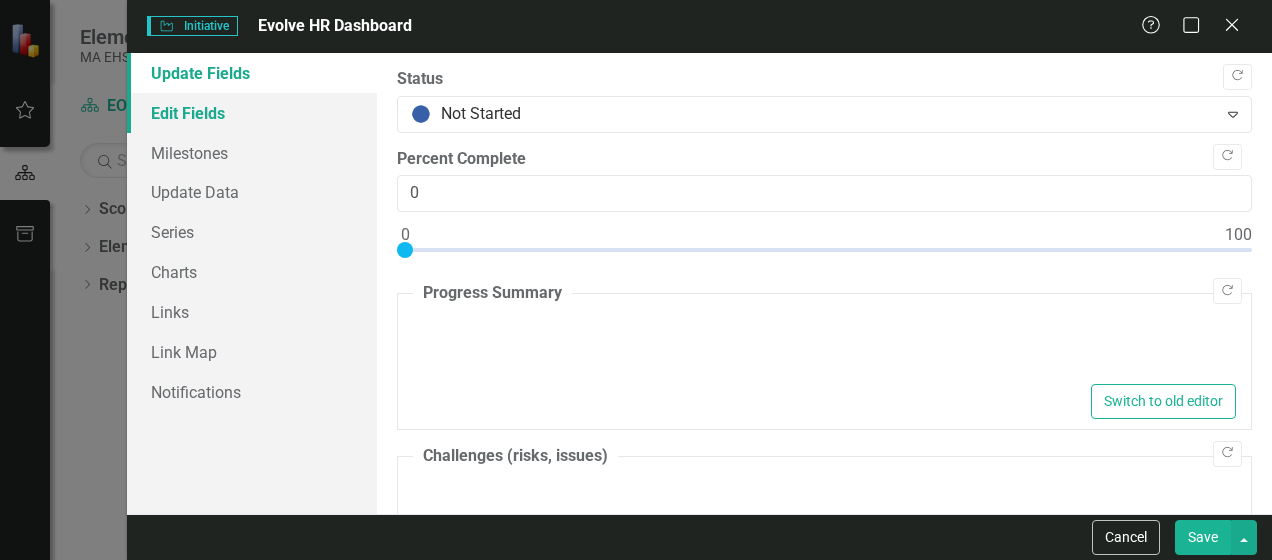type on "<p>This initiative will kickoff in July of 2025</p>" 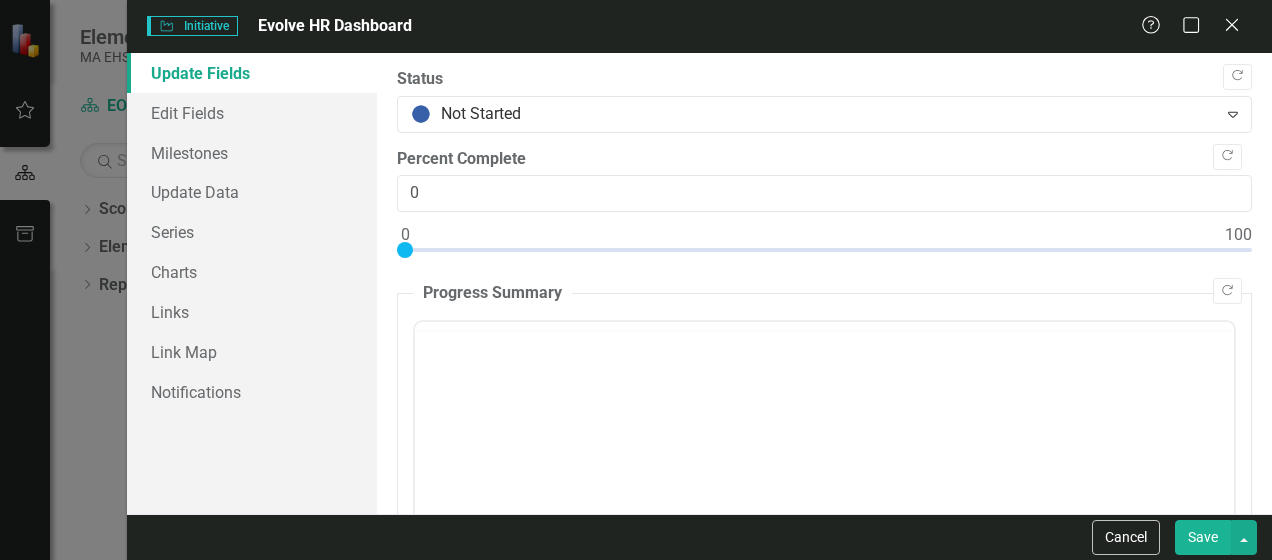 scroll, scrollTop: 0, scrollLeft: 0, axis: both 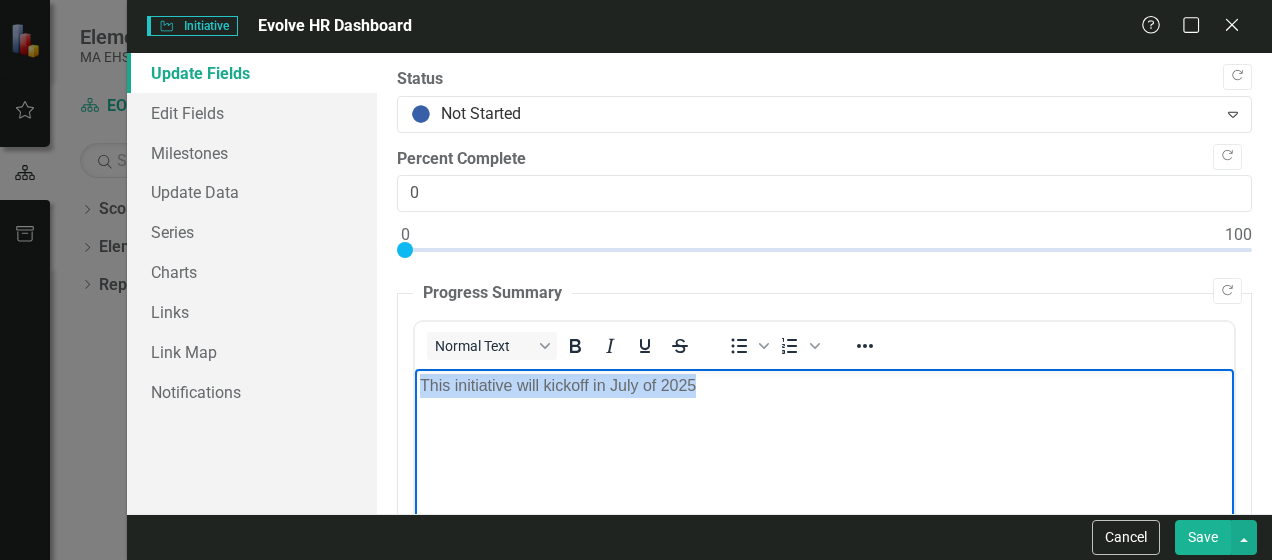 drag, startPoint x: 699, startPoint y: 386, endPoint x: 818, endPoint y: 717, distance: 351.7414 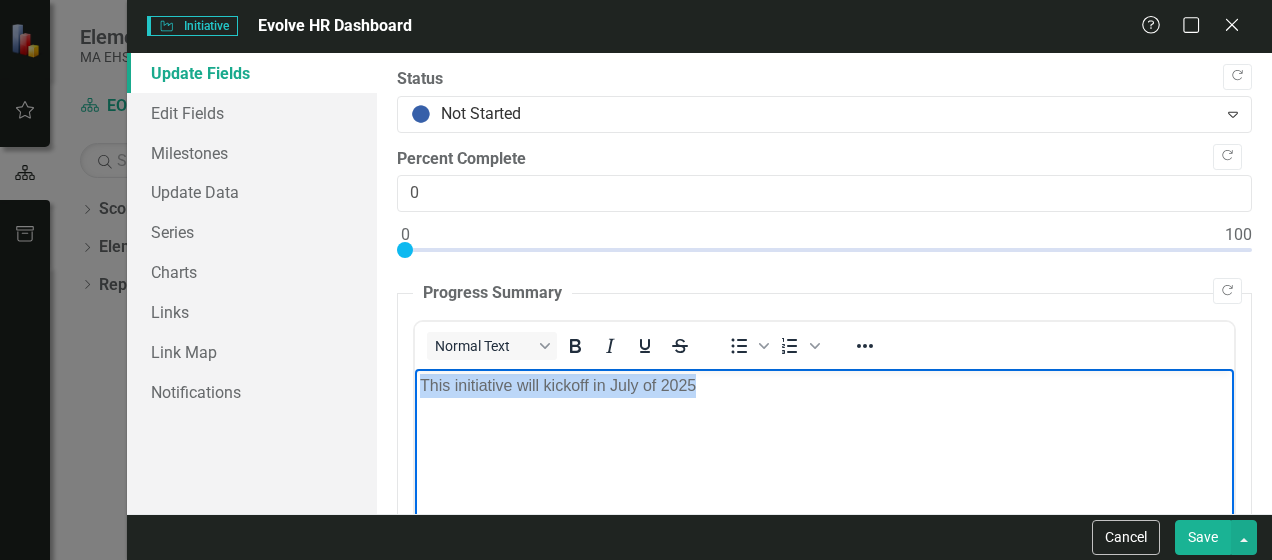 click on "This initiative will kickoff in July of 2025" at bounding box center [824, 519] 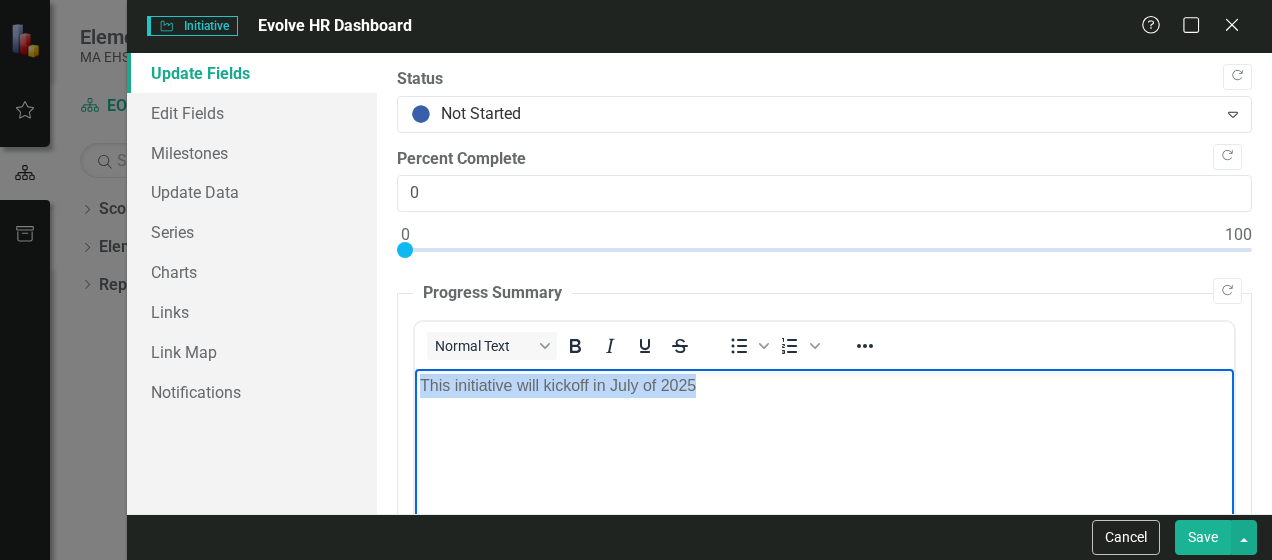type 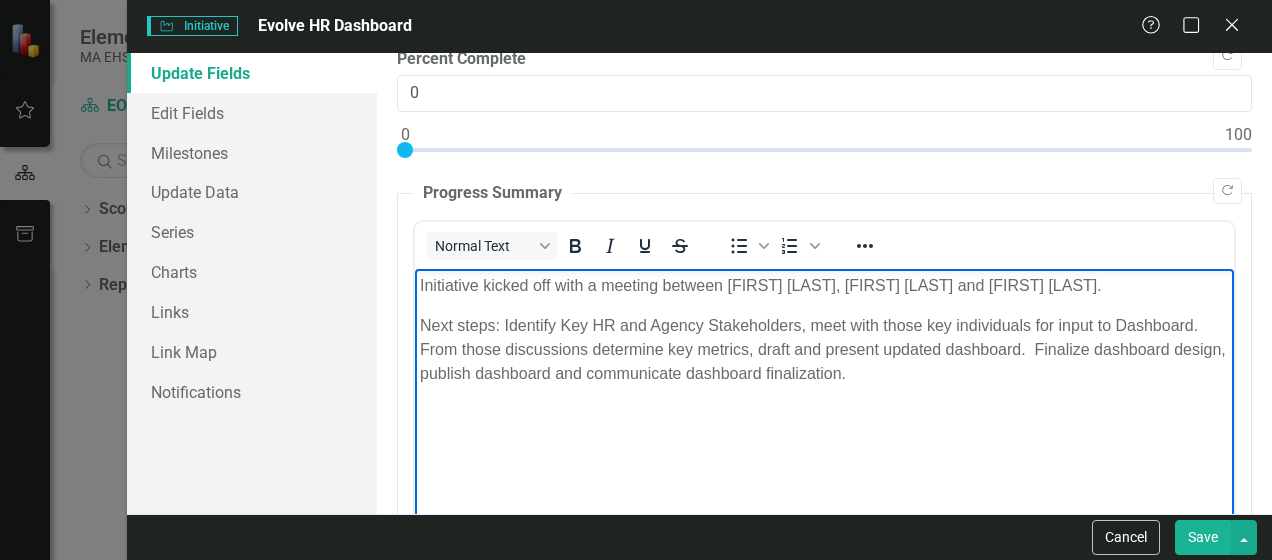 scroll, scrollTop: 200, scrollLeft: 0, axis: vertical 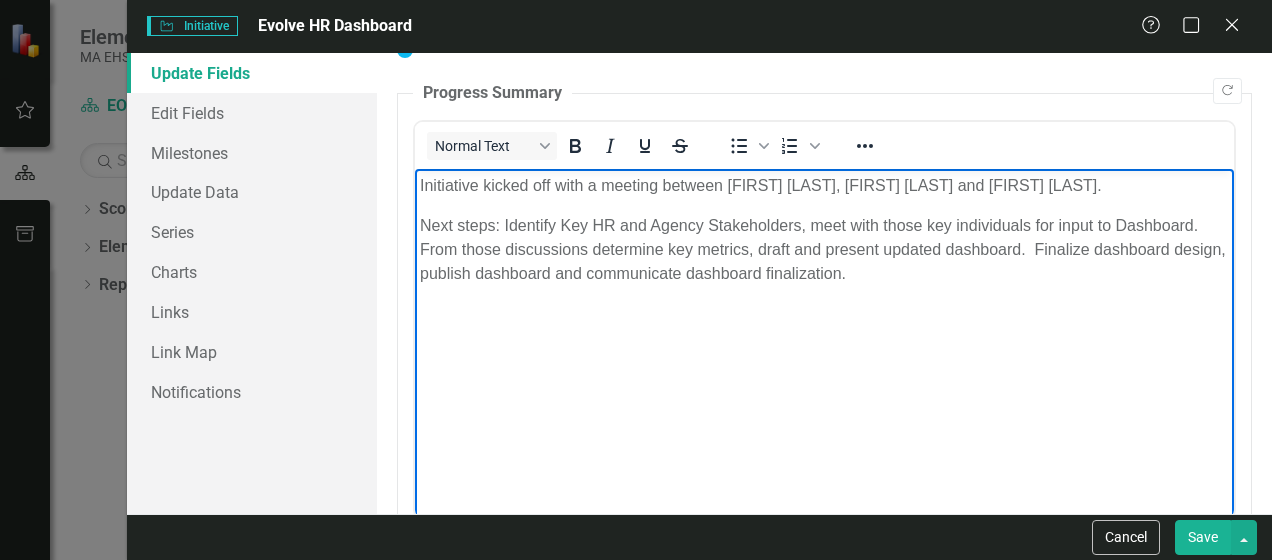 click on "Save" at bounding box center (1203, 537) 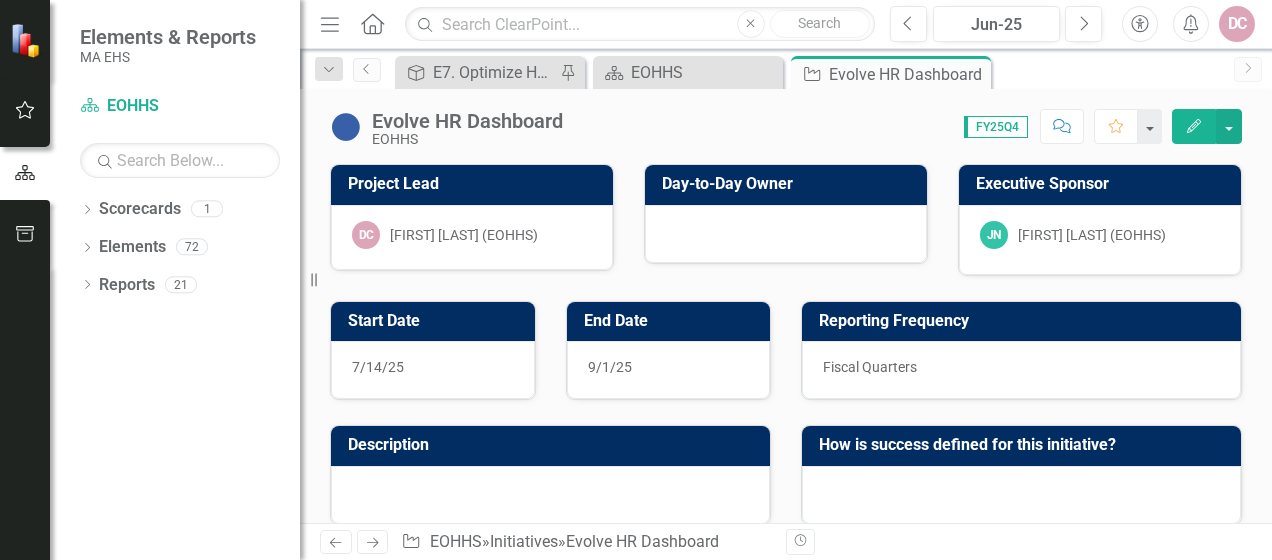 click on "Edit" 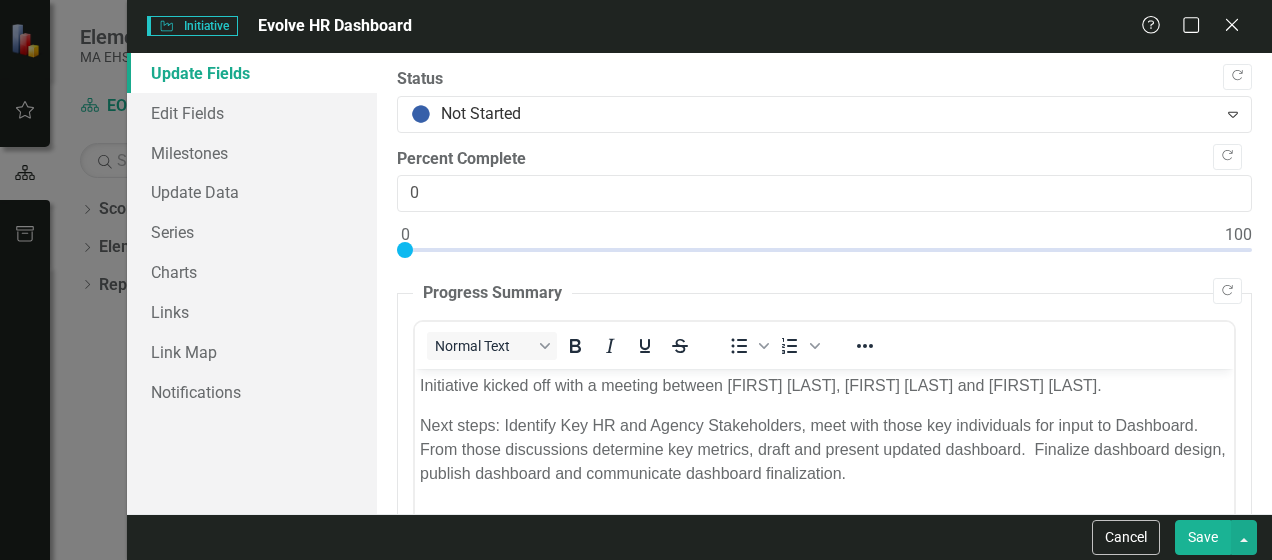 scroll, scrollTop: 0, scrollLeft: 0, axis: both 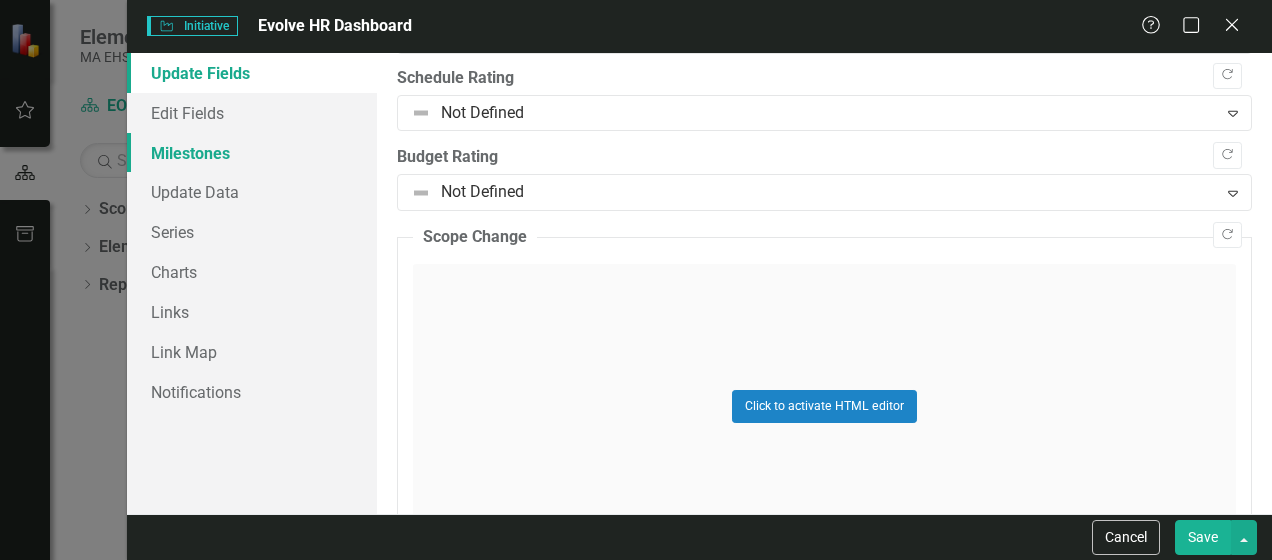 click on "Milestones" at bounding box center (252, 153) 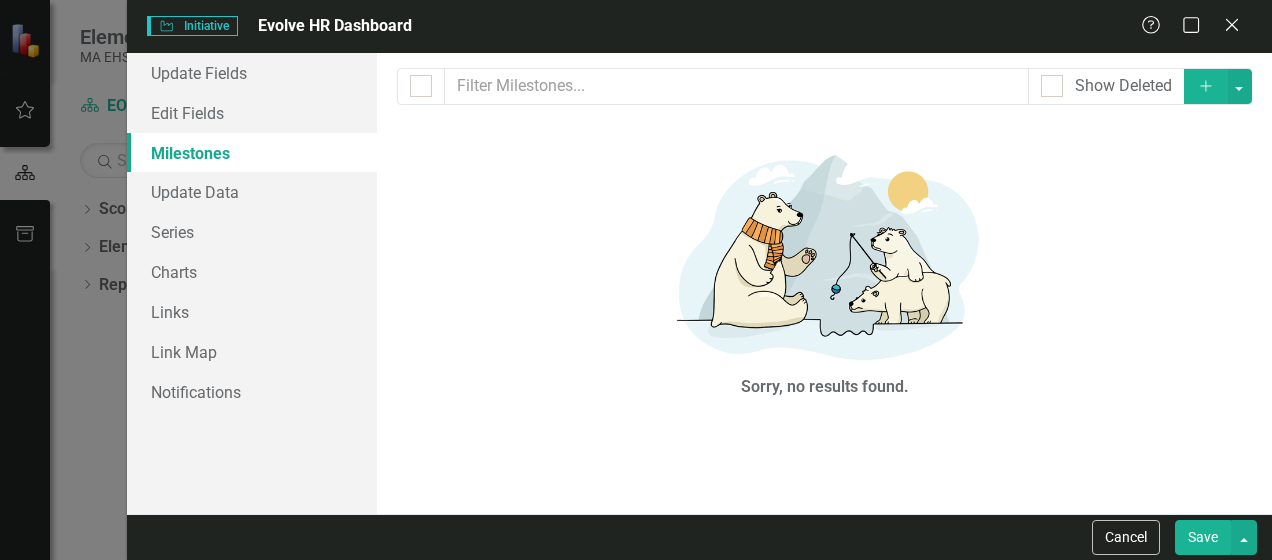 click on "Add" 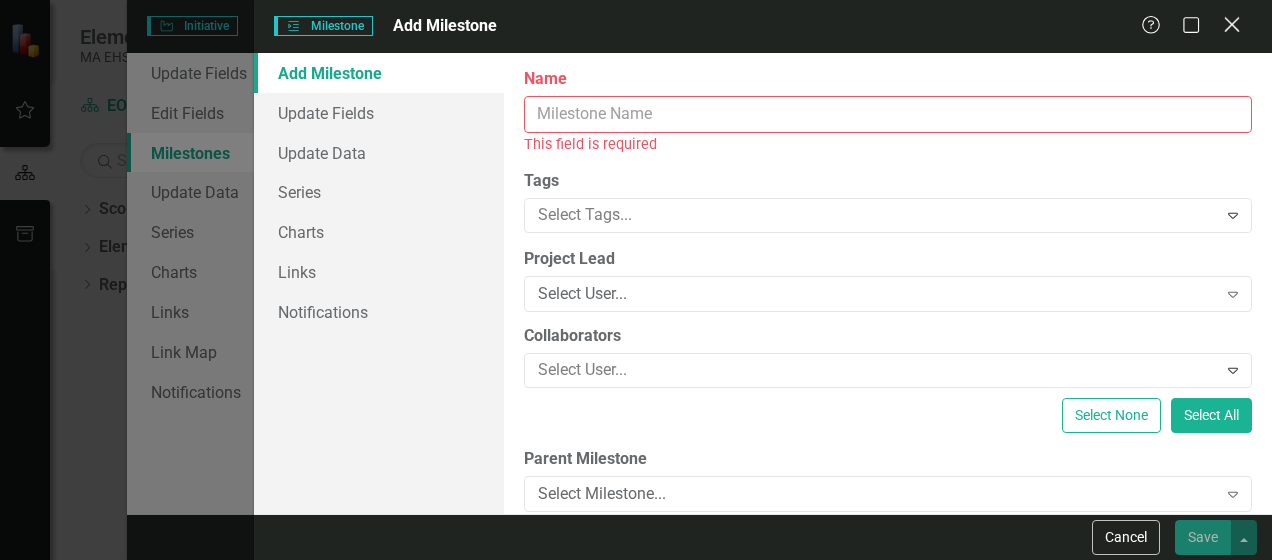 click 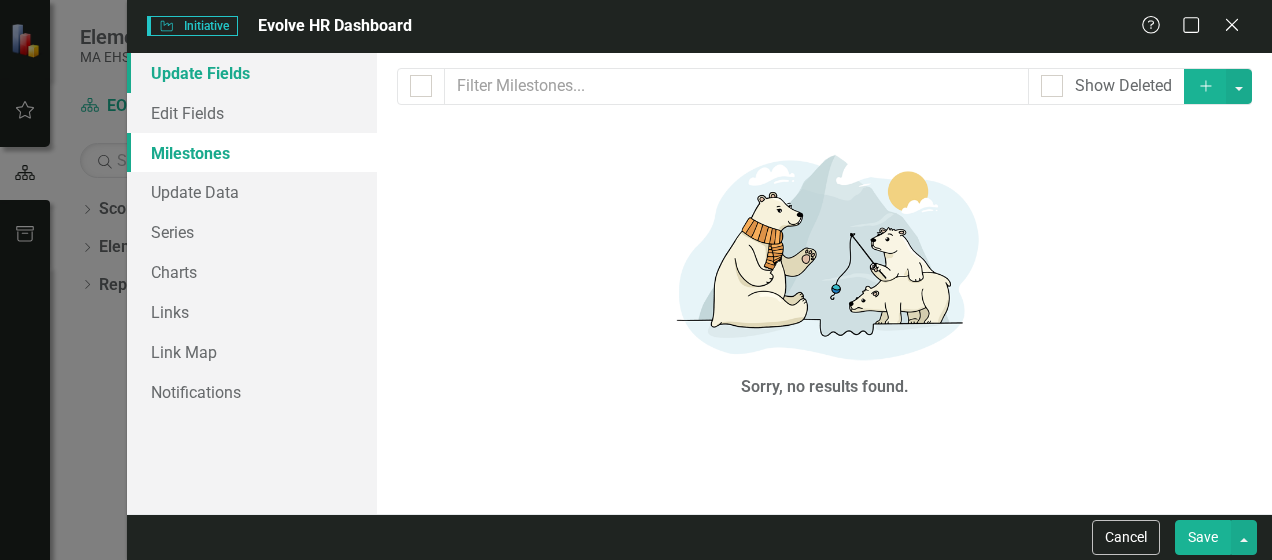 click on "Update Fields" at bounding box center [252, 73] 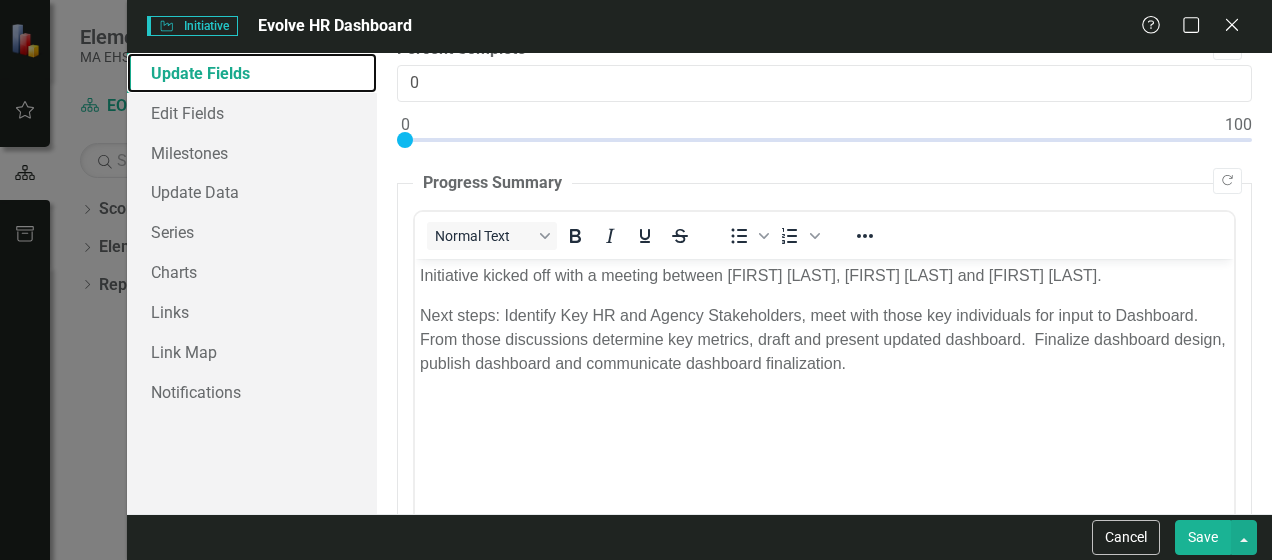 scroll, scrollTop: 0, scrollLeft: 0, axis: both 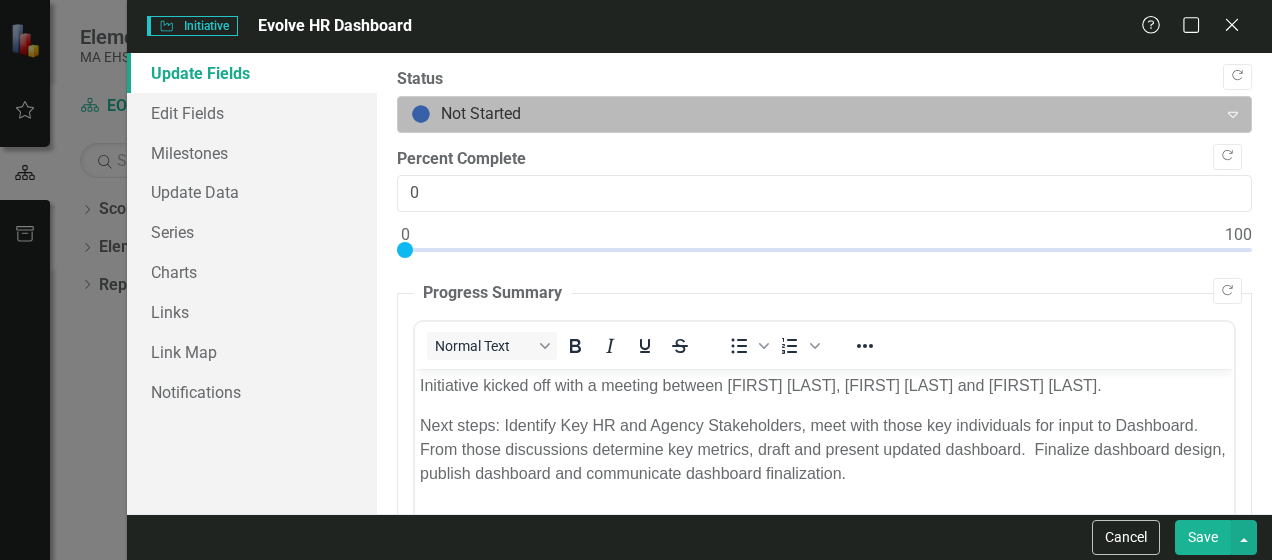 click on "Not Started" at bounding box center [807, 114] 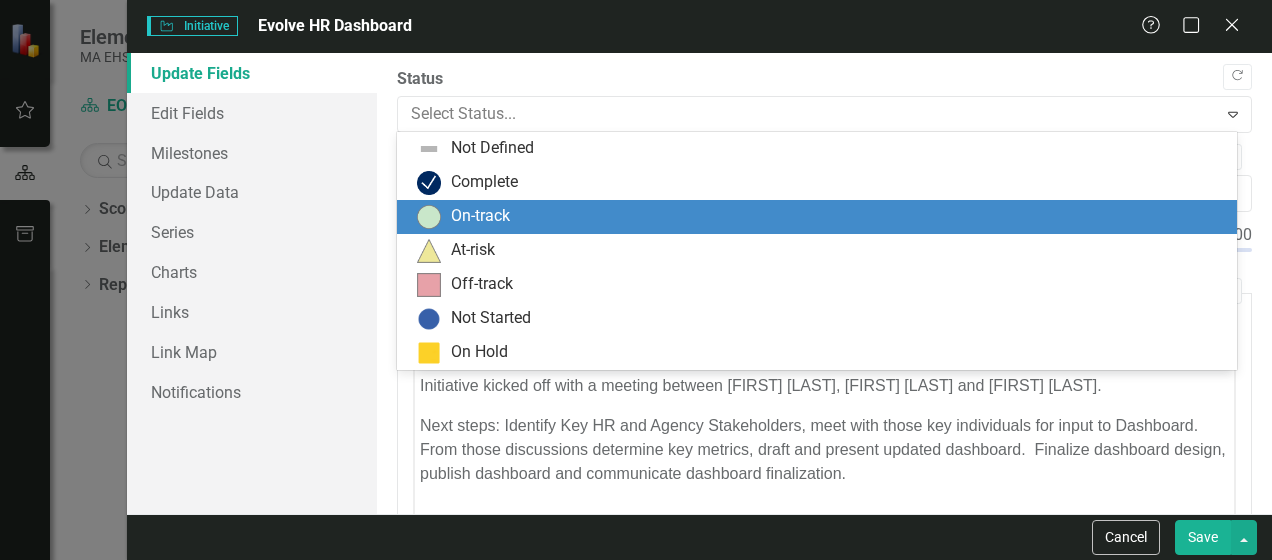 click on "On-track" at bounding box center (821, 217) 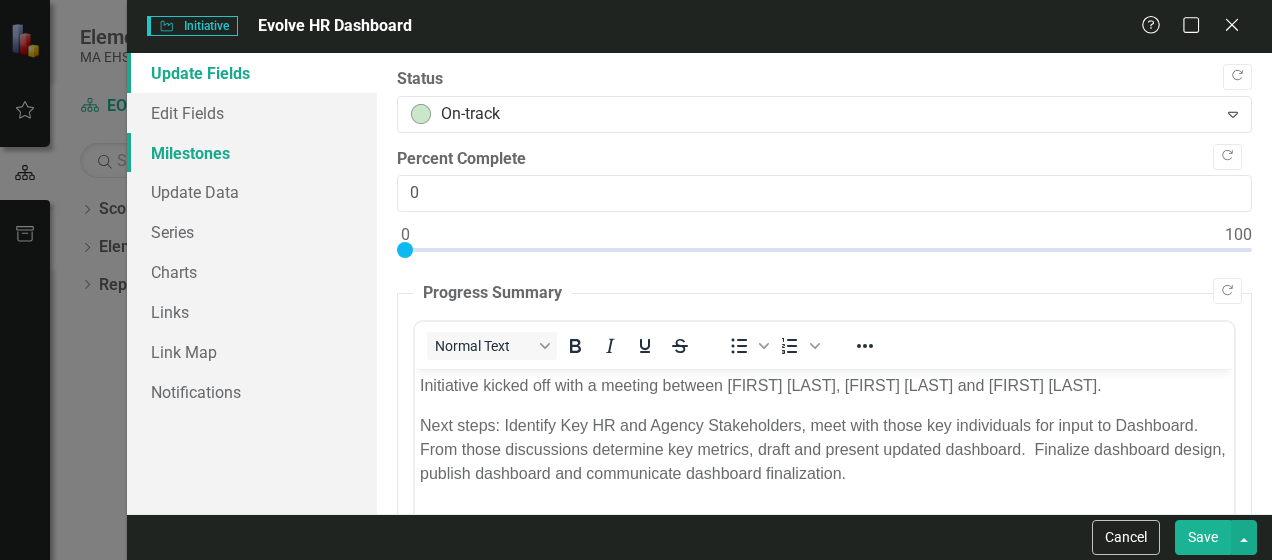click on "Milestones" at bounding box center [252, 153] 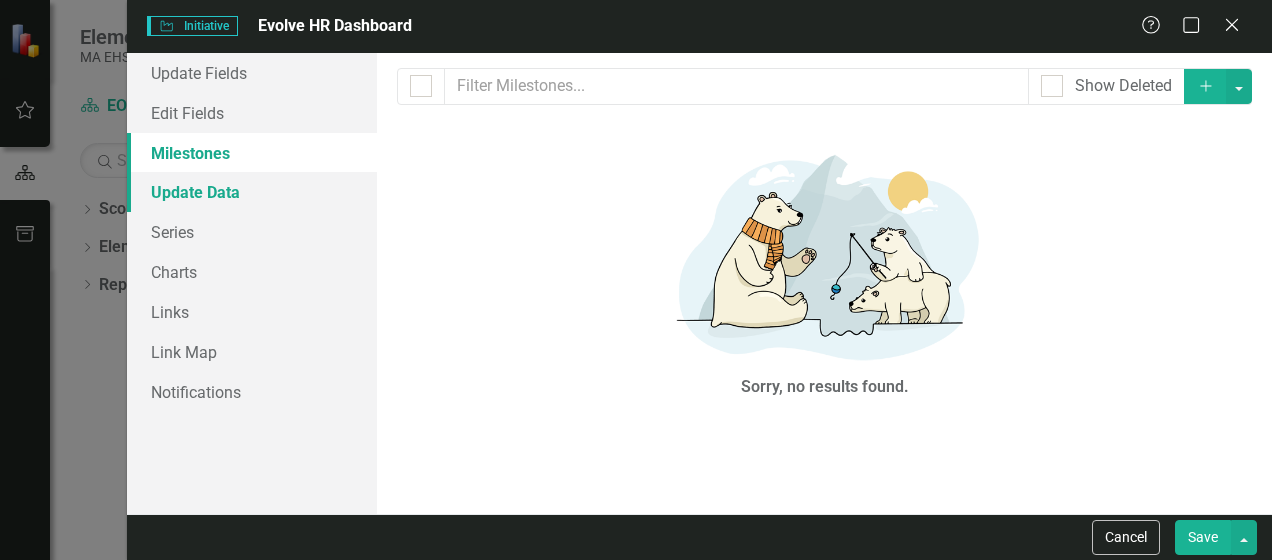 click on "Update  Data" at bounding box center [252, 192] 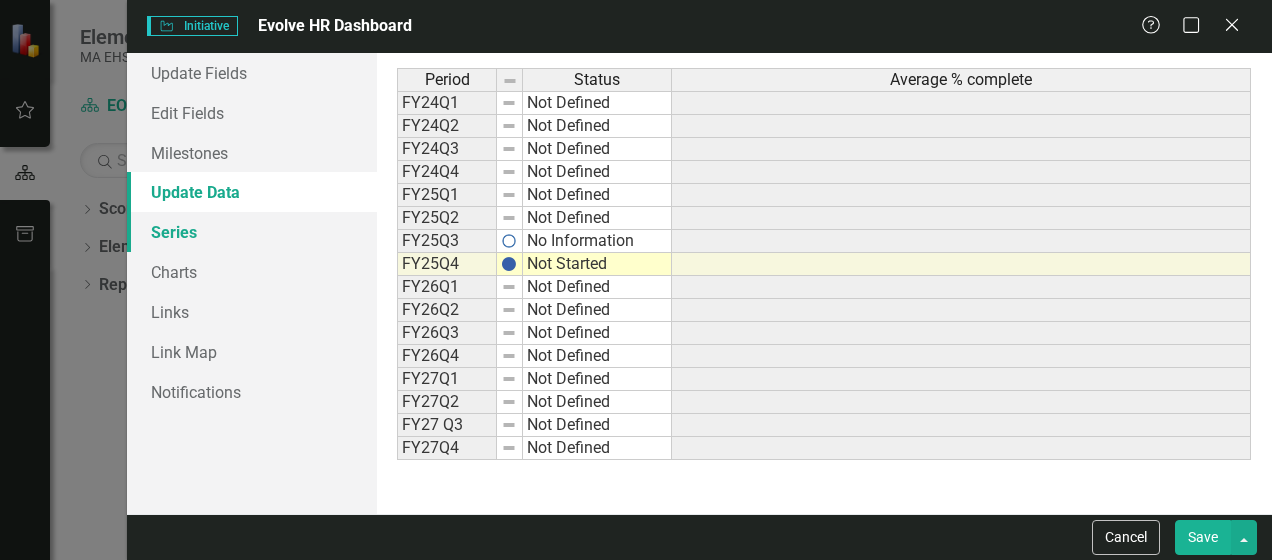 click on "Series" at bounding box center (252, 232) 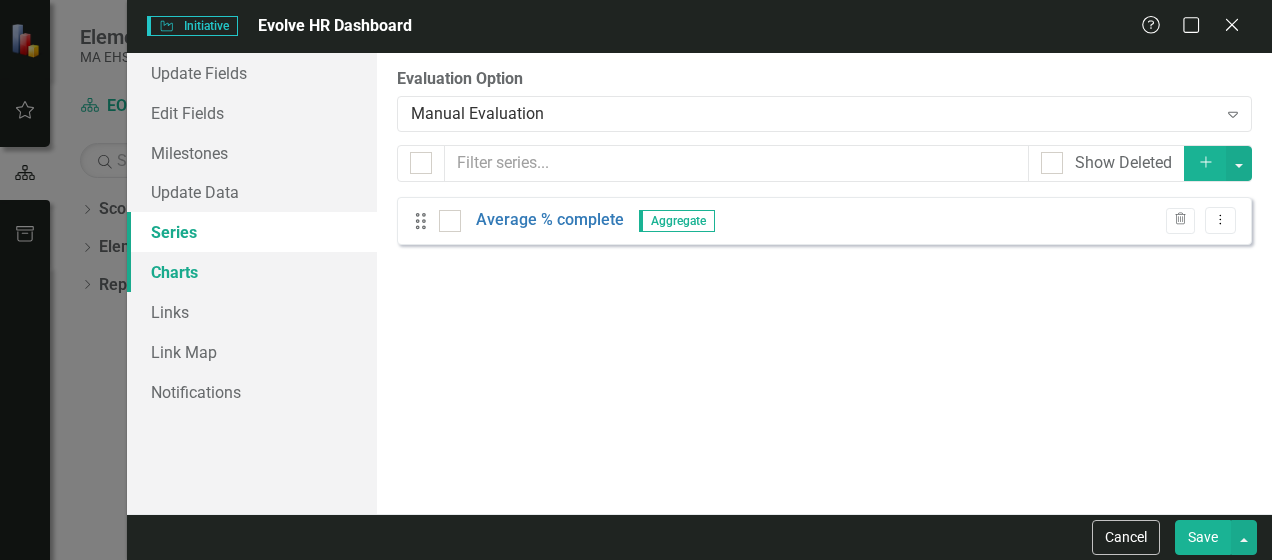 click on "Charts" at bounding box center [252, 272] 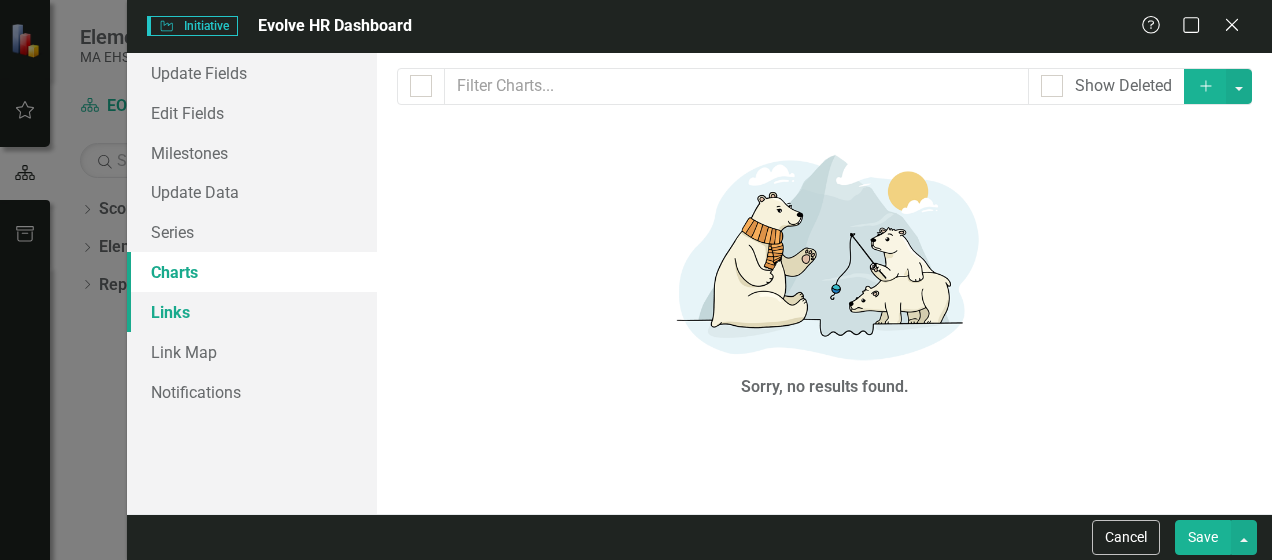 click on "Links" at bounding box center [252, 312] 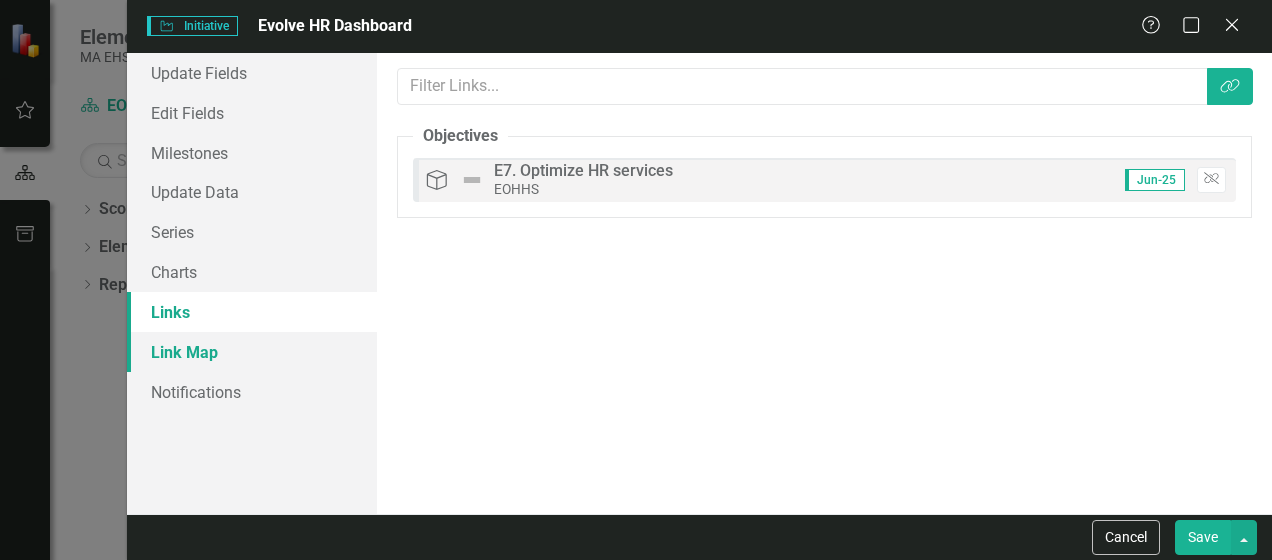 click on "Link Map" at bounding box center (252, 352) 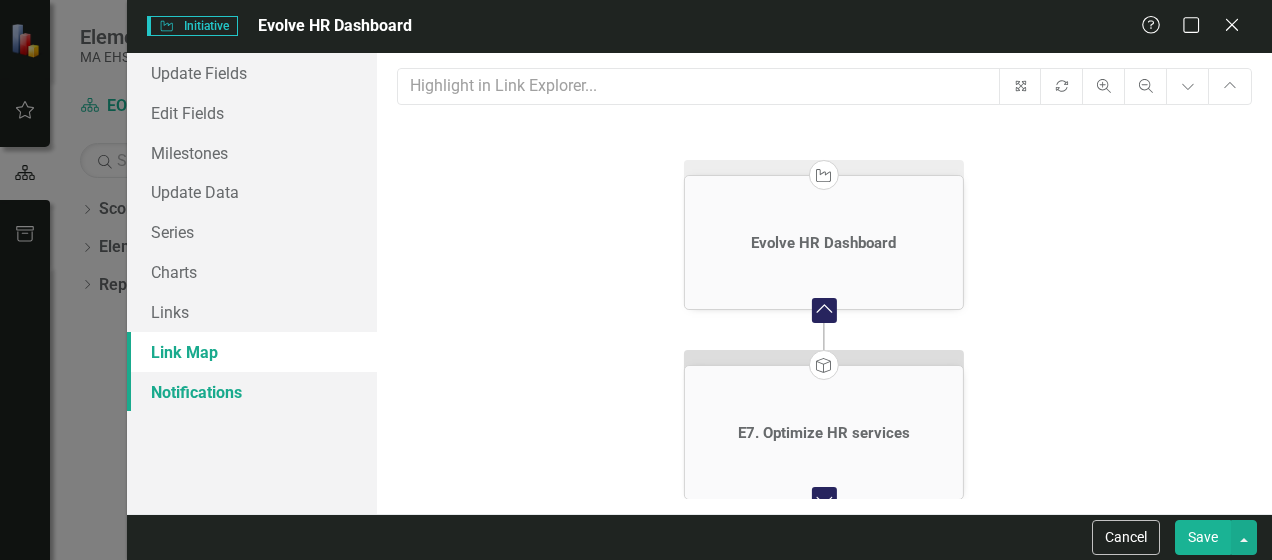 click on "Notifications" at bounding box center (252, 392) 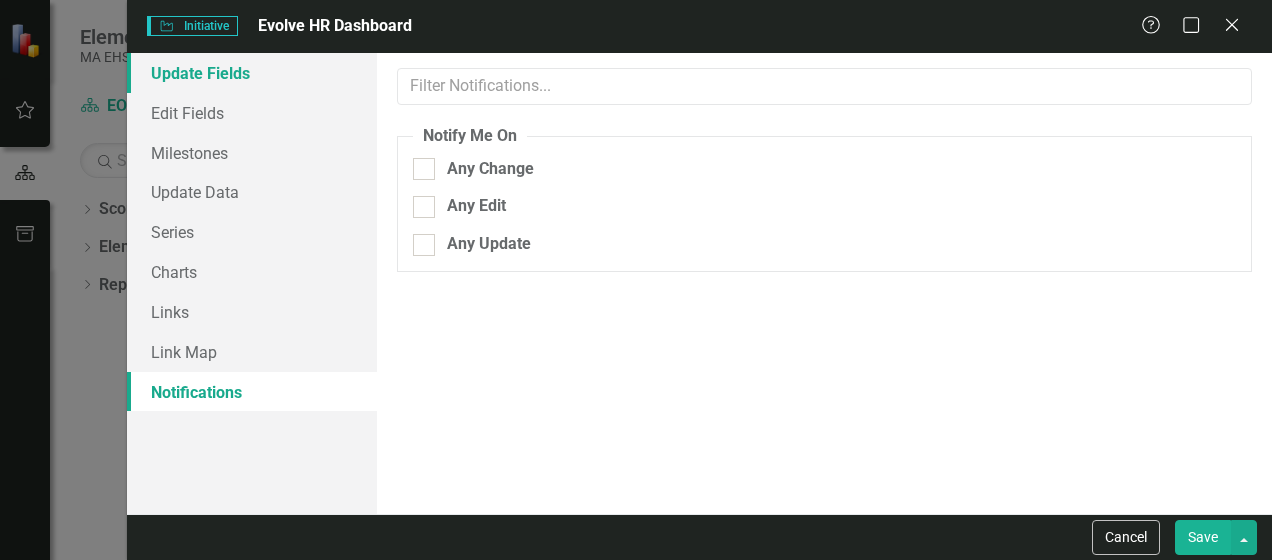 click on "Update Fields" at bounding box center (252, 73) 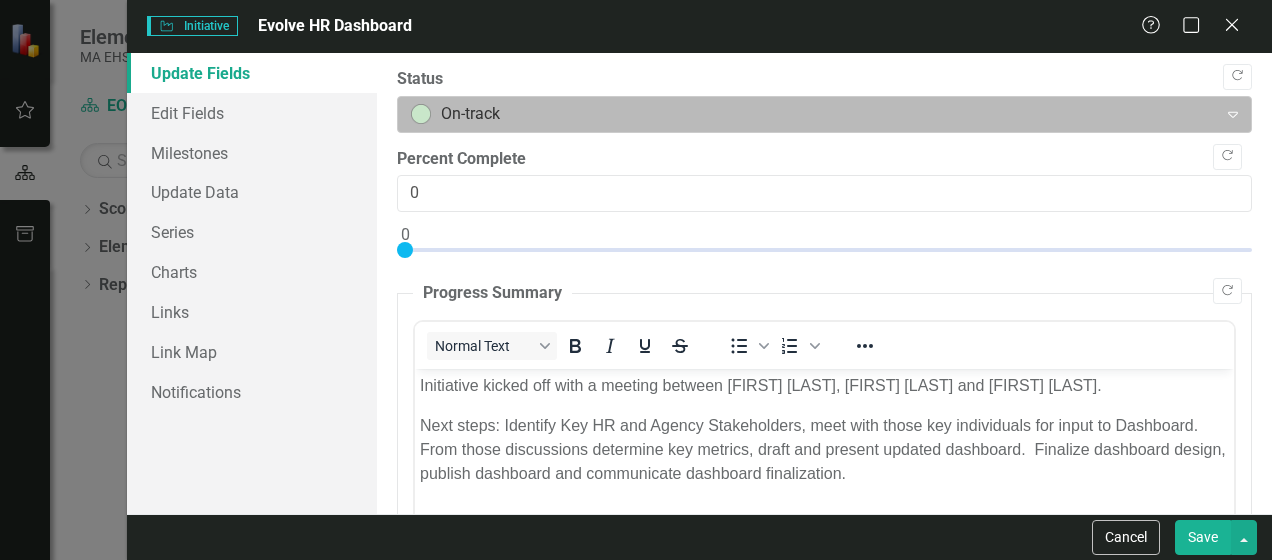 click on "Expand" 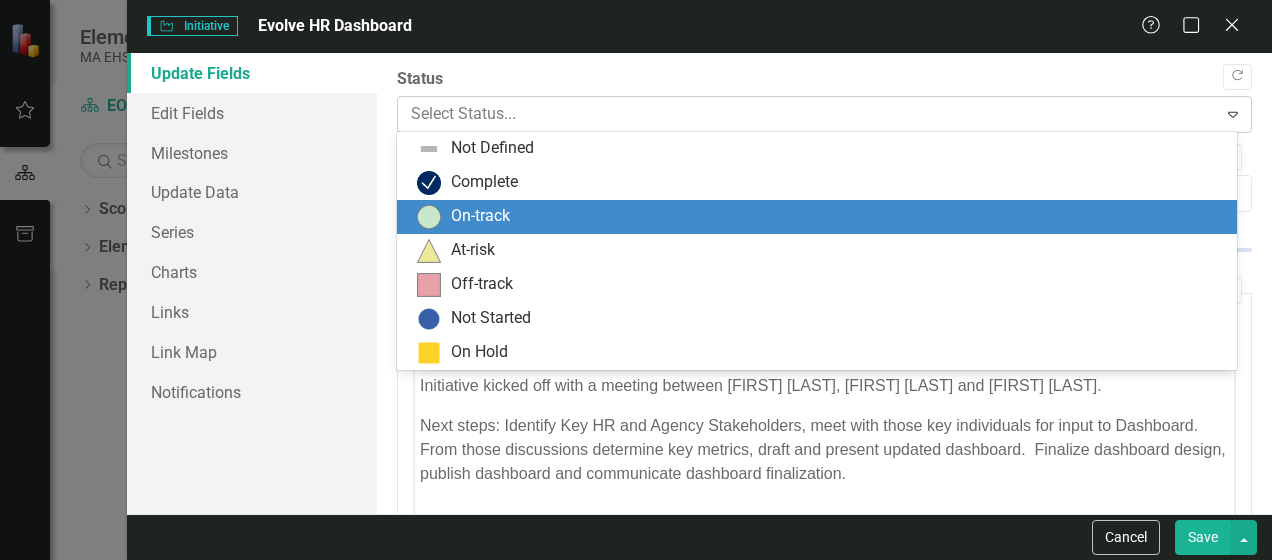 click on "Expand" at bounding box center [1233, 114] 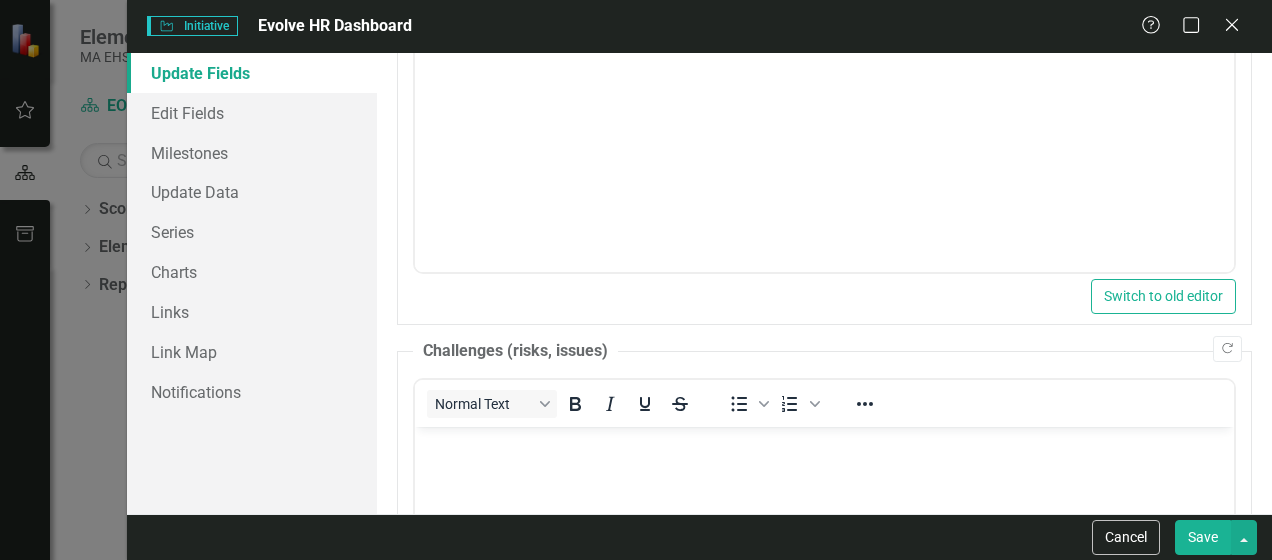 scroll, scrollTop: 500, scrollLeft: 0, axis: vertical 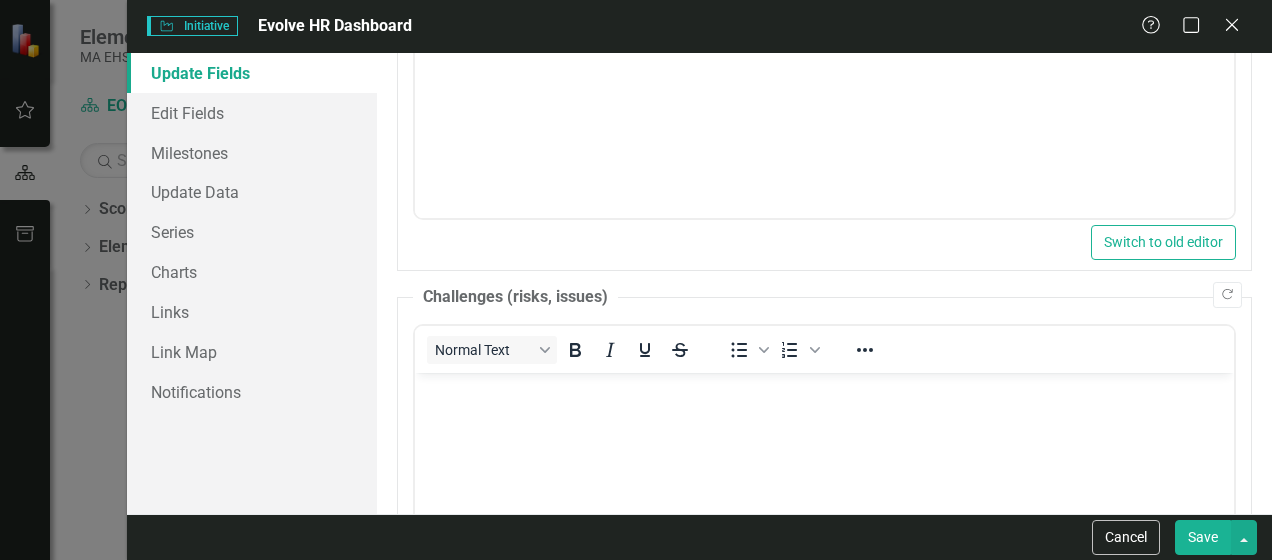 click on "Save" at bounding box center (1203, 537) 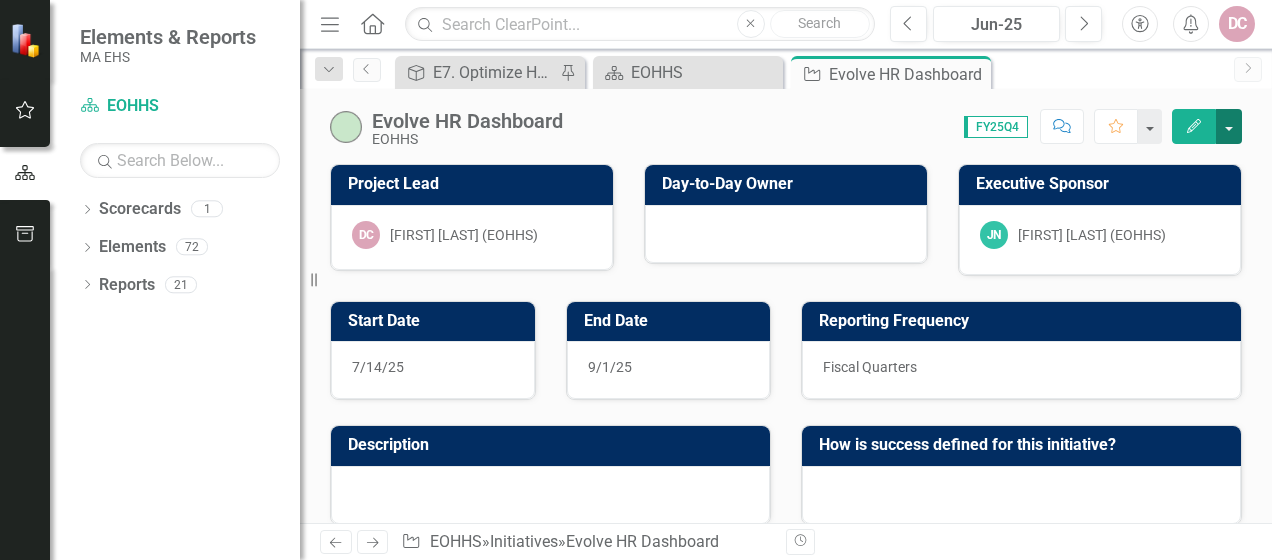 click at bounding box center (1229, 126) 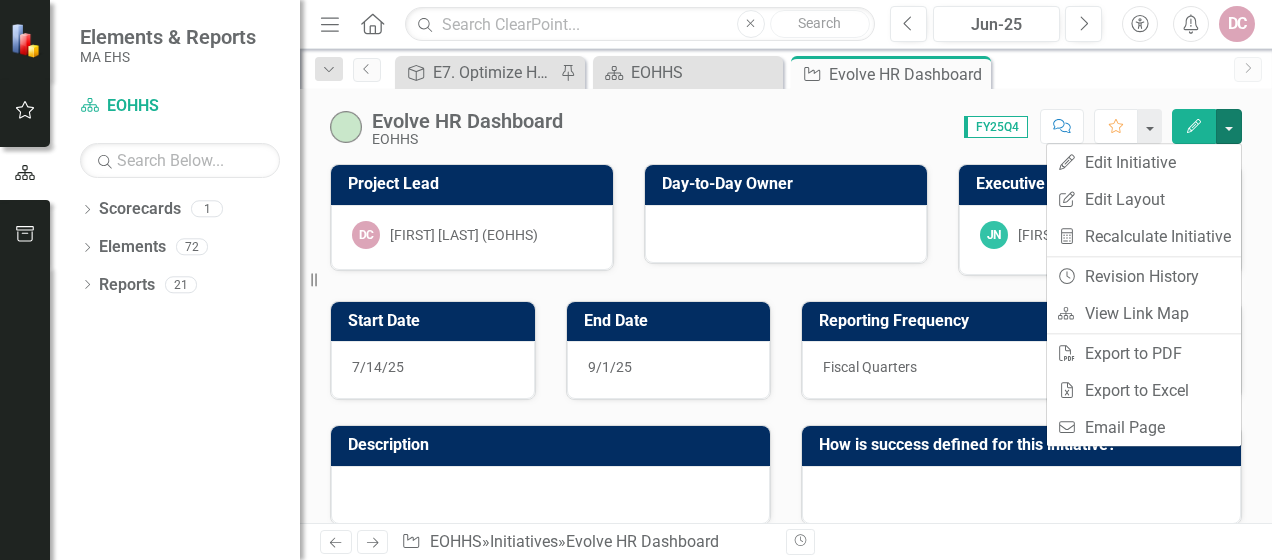 click on "Day-to-Day Owner" at bounding box center [789, 184] 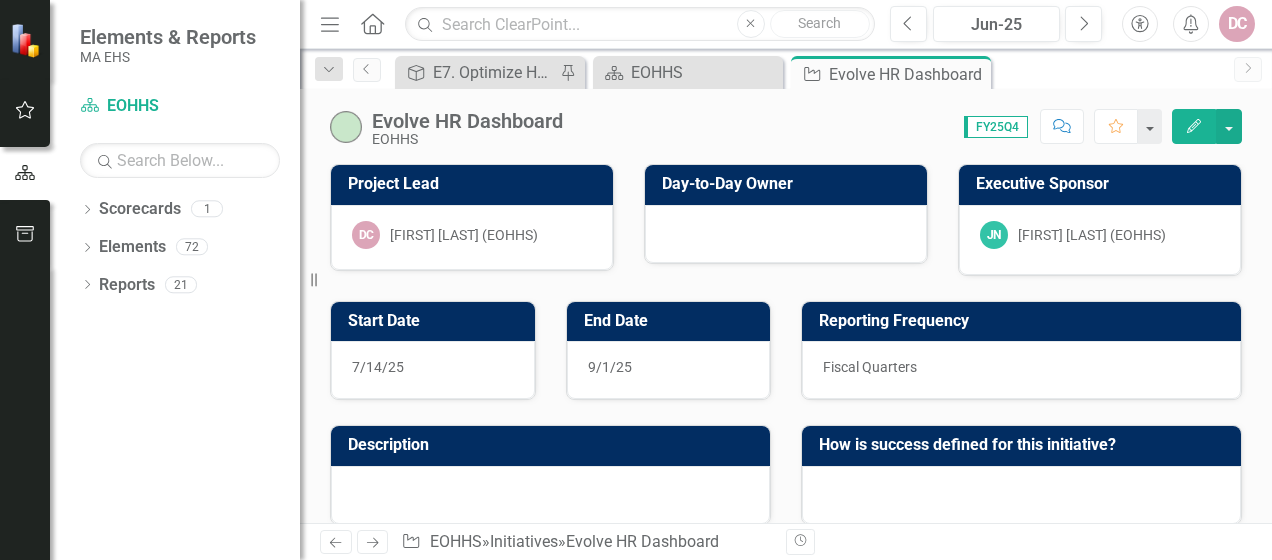 click on "Day-to-Day Owner" at bounding box center (789, 184) 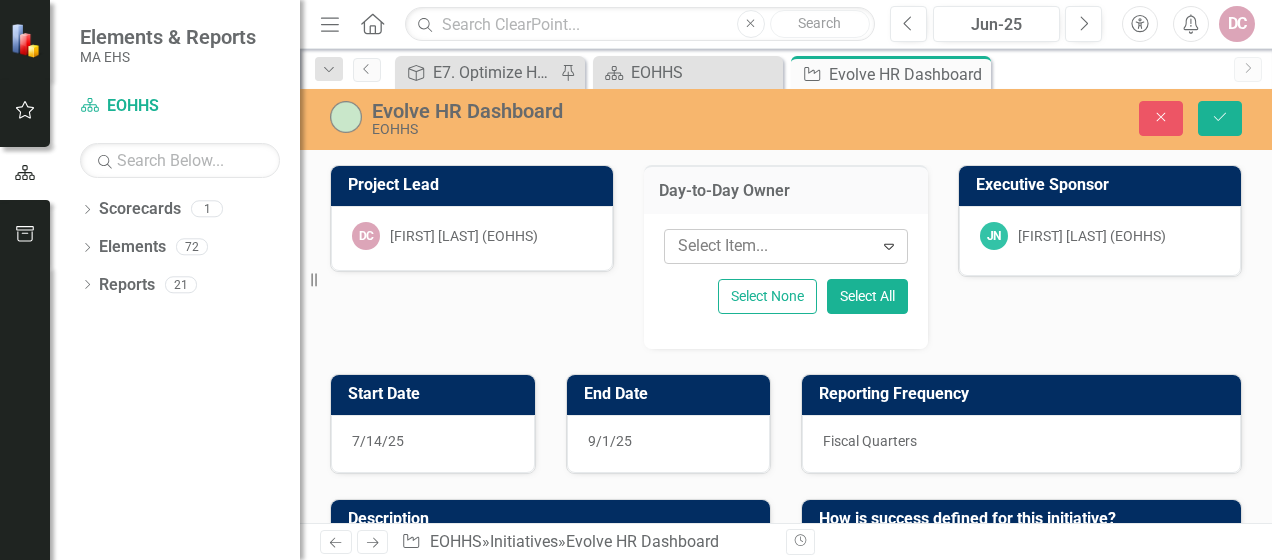 click on "Expand" 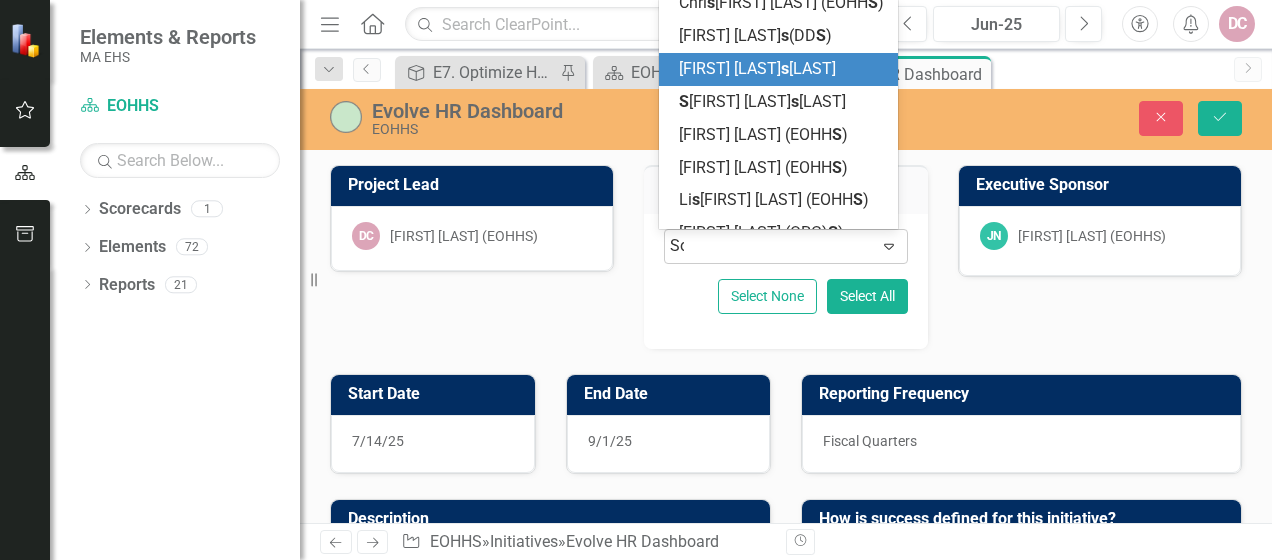 scroll, scrollTop: 0, scrollLeft: 0, axis: both 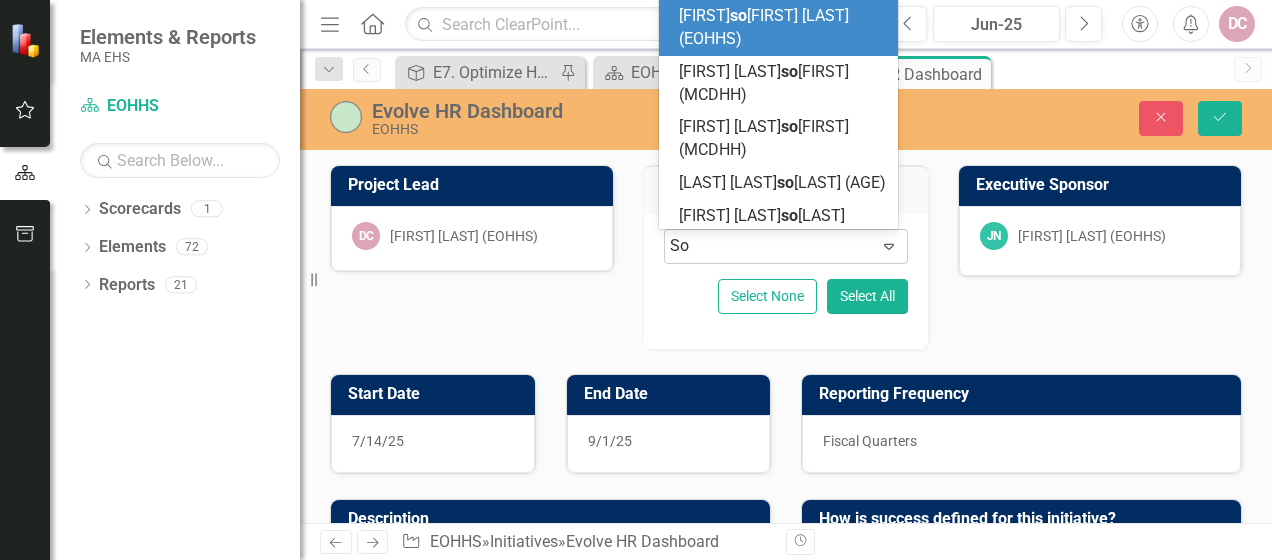 type on "S" 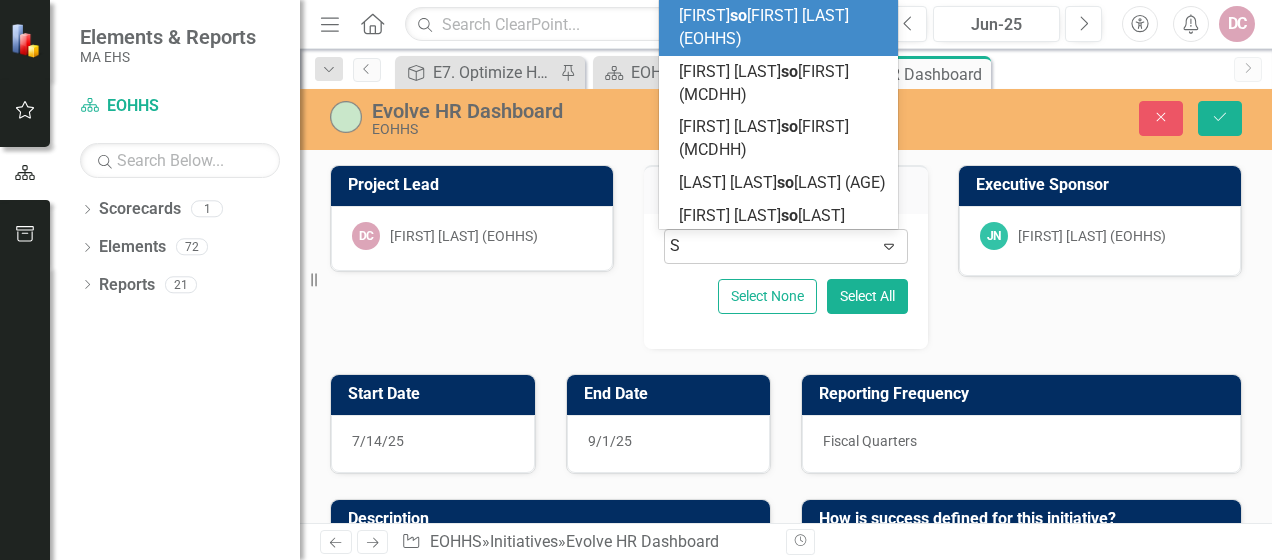 type 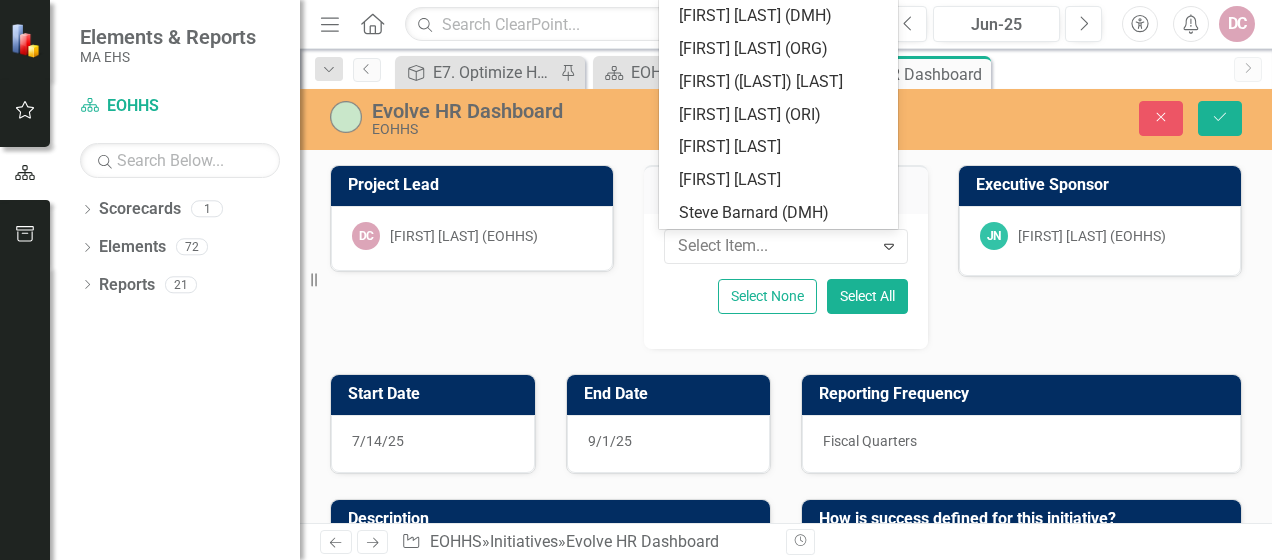 click on "Project Lead DC [FIRST] [LAST] [LAST] option , deselected. 209 results available. Use Up and Down to choose options, press Enter to select the currently focused option, press Escape to exit the menu, press Tab to select the option and exit the menu. Select Item... Expand Select None Select All Executive Sponsor JN [FIRST] [LAST] ([LAST])" at bounding box center [786, 244] 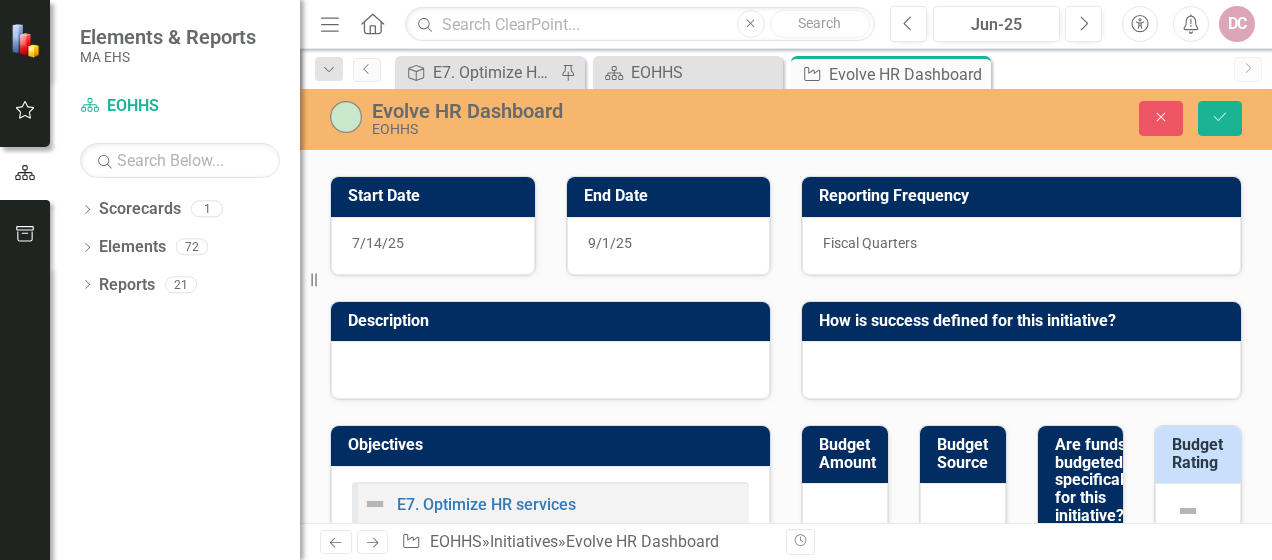 scroll, scrollTop: 200, scrollLeft: 0, axis: vertical 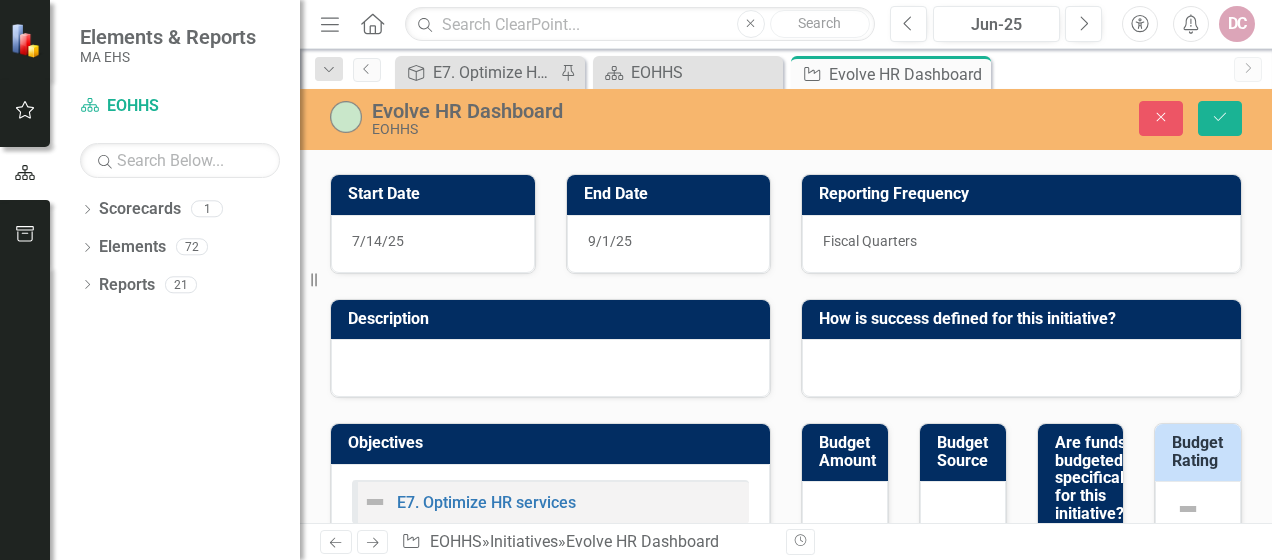 click at bounding box center (550, 368) 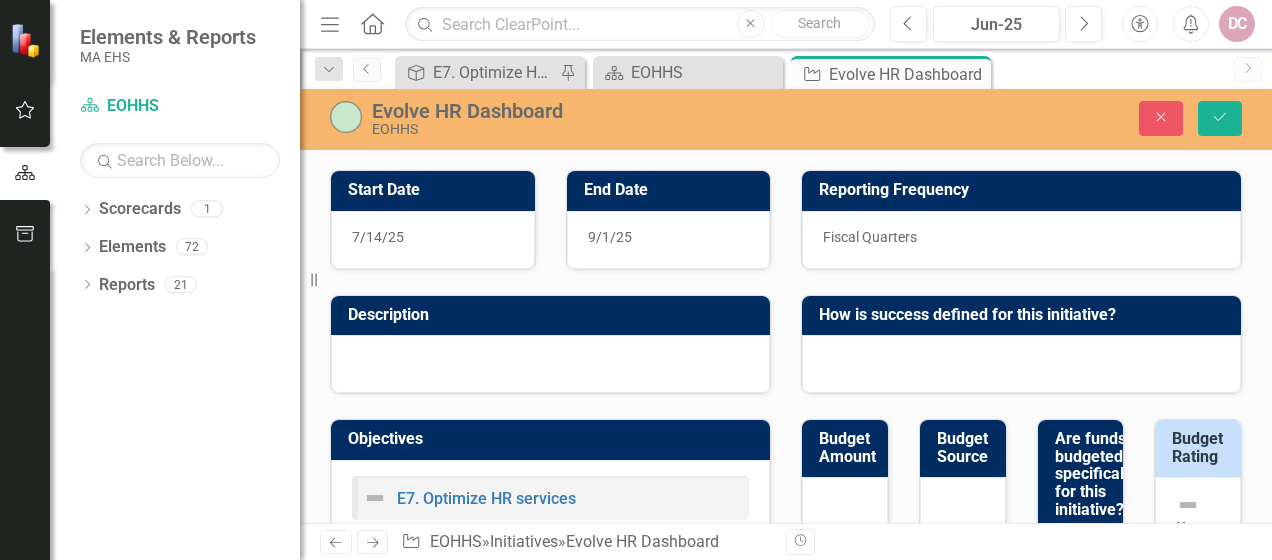 scroll, scrollTop: 200, scrollLeft: 0, axis: vertical 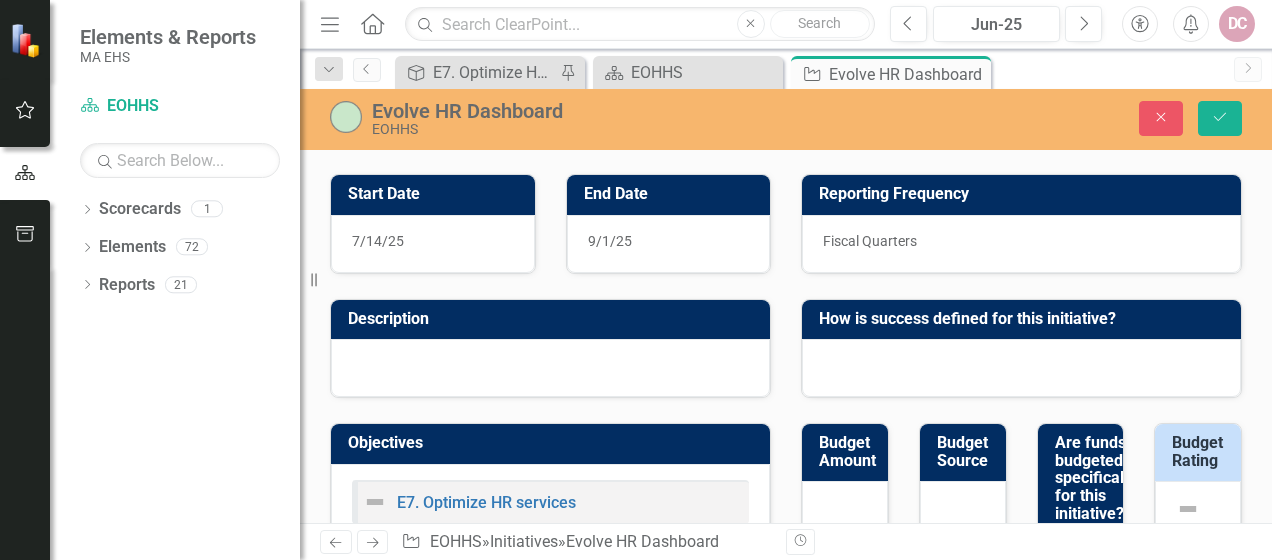 click on "Description" at bounding box center (554, 319) 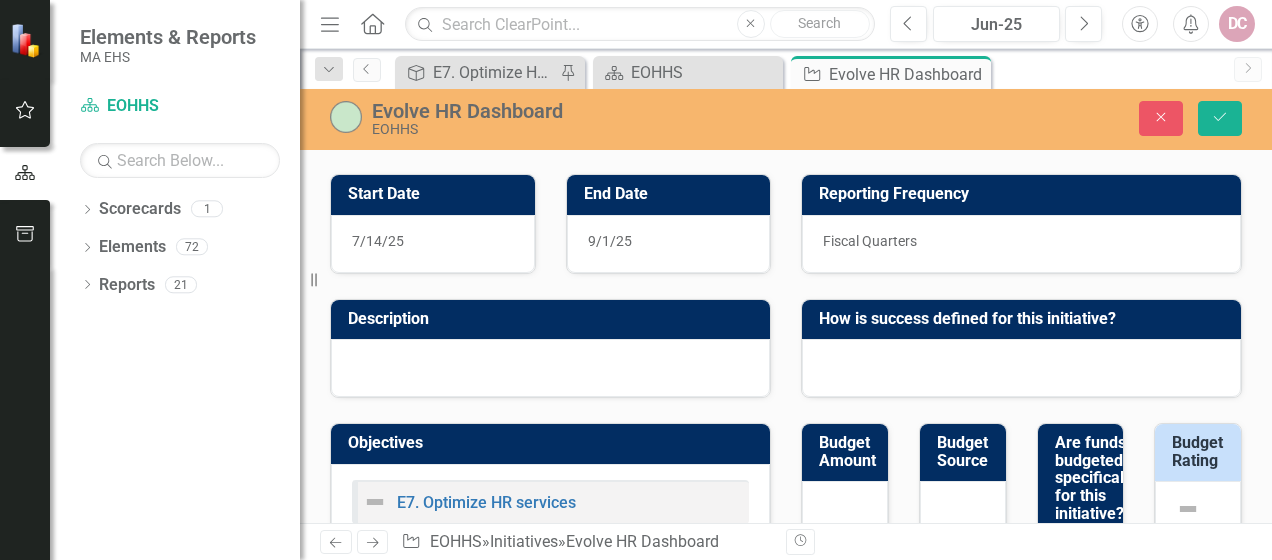 click on "Description" at bounding box center (554, 319) 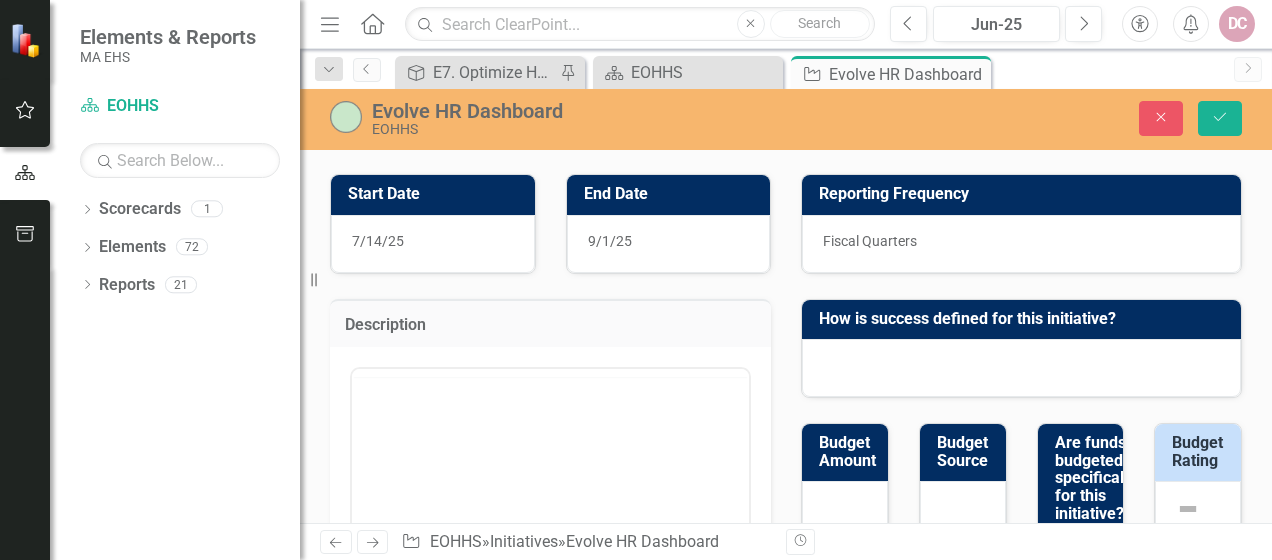 scroll, scrollTop: 0, scrollLeft: 0, axis: both 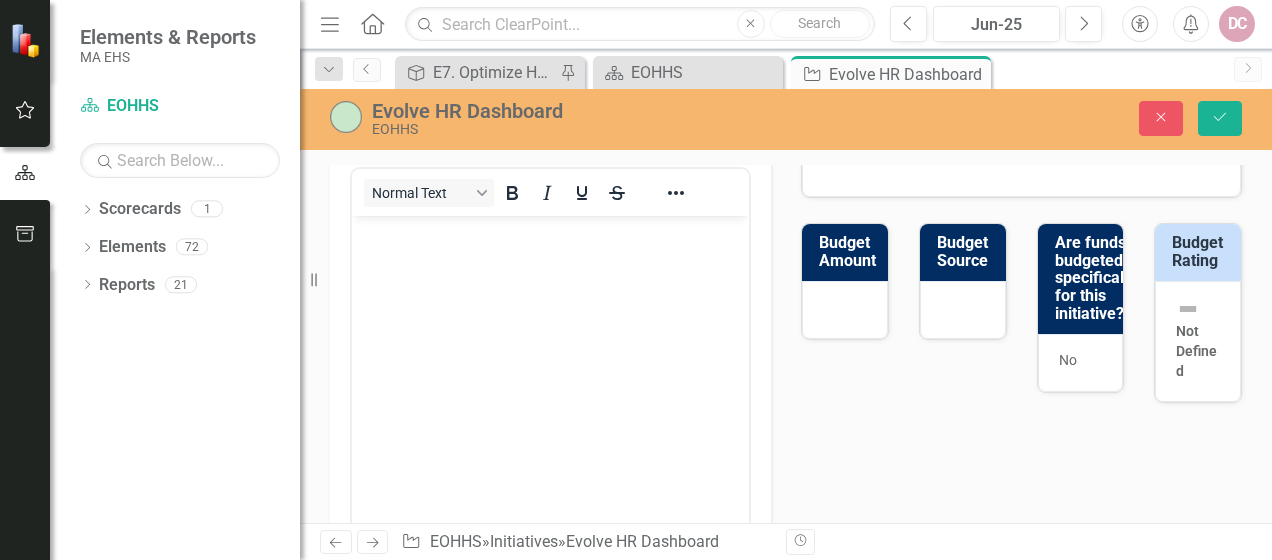 click at bounding box center [550, 233] 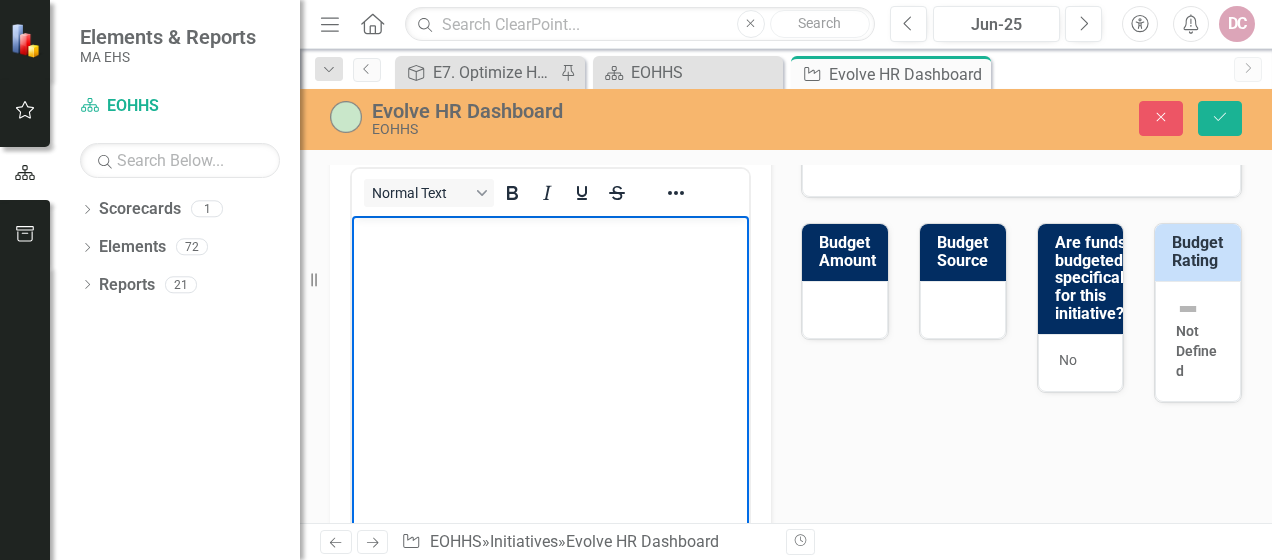 type 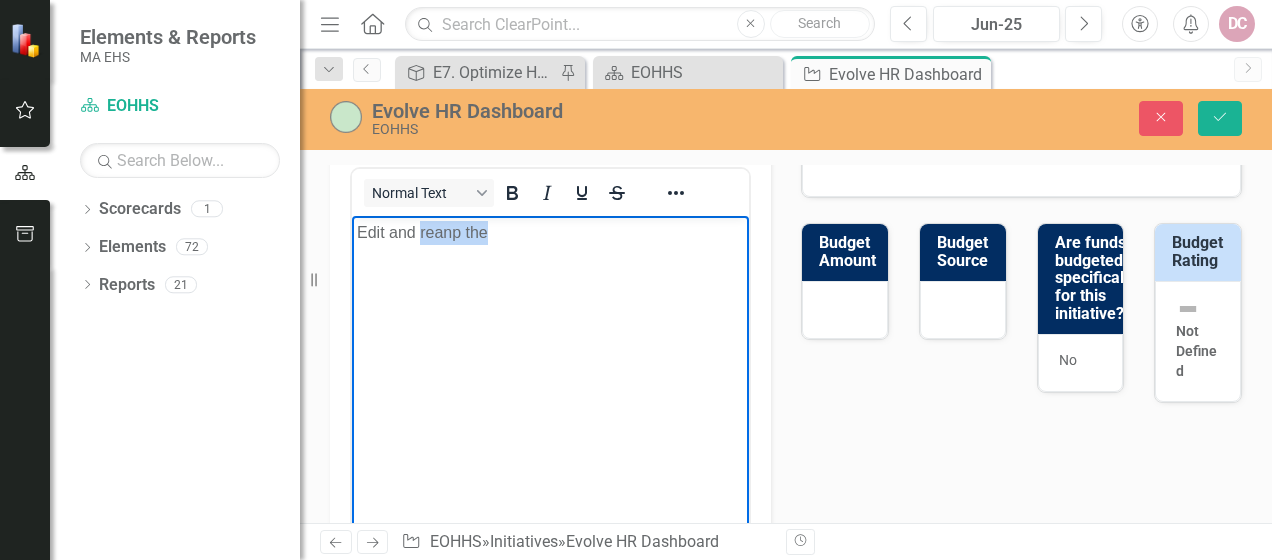 drag, startPoint x: 488, startPoint y: 236, endPoint x: 422, endPoint y: 240, distance: 66.1211 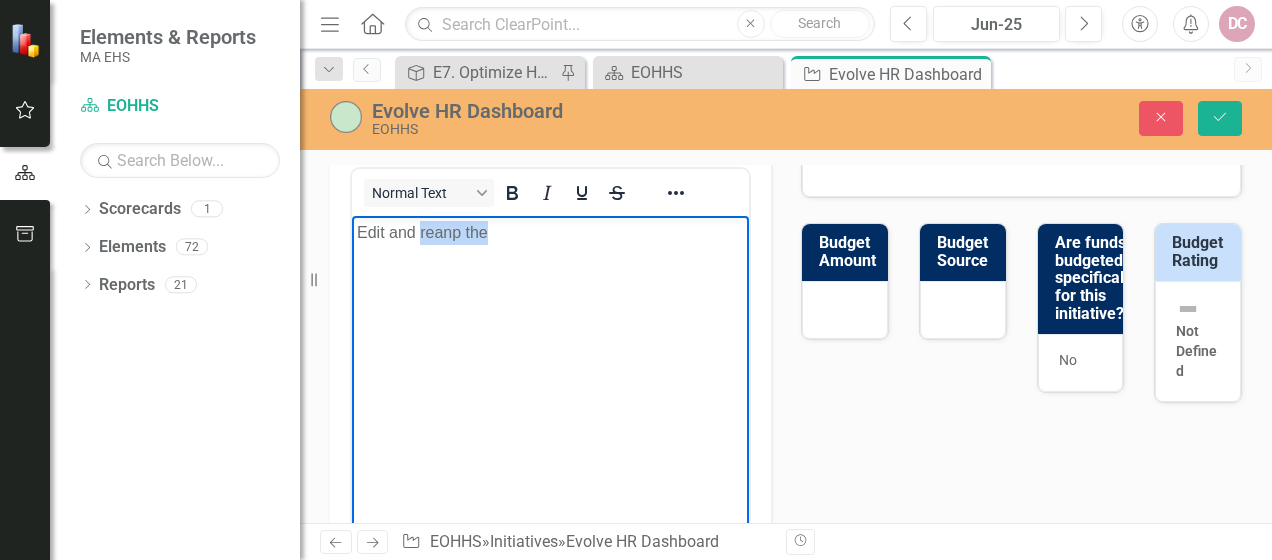 click on "Edit and reanp the" at bounding box center (550, 233) 